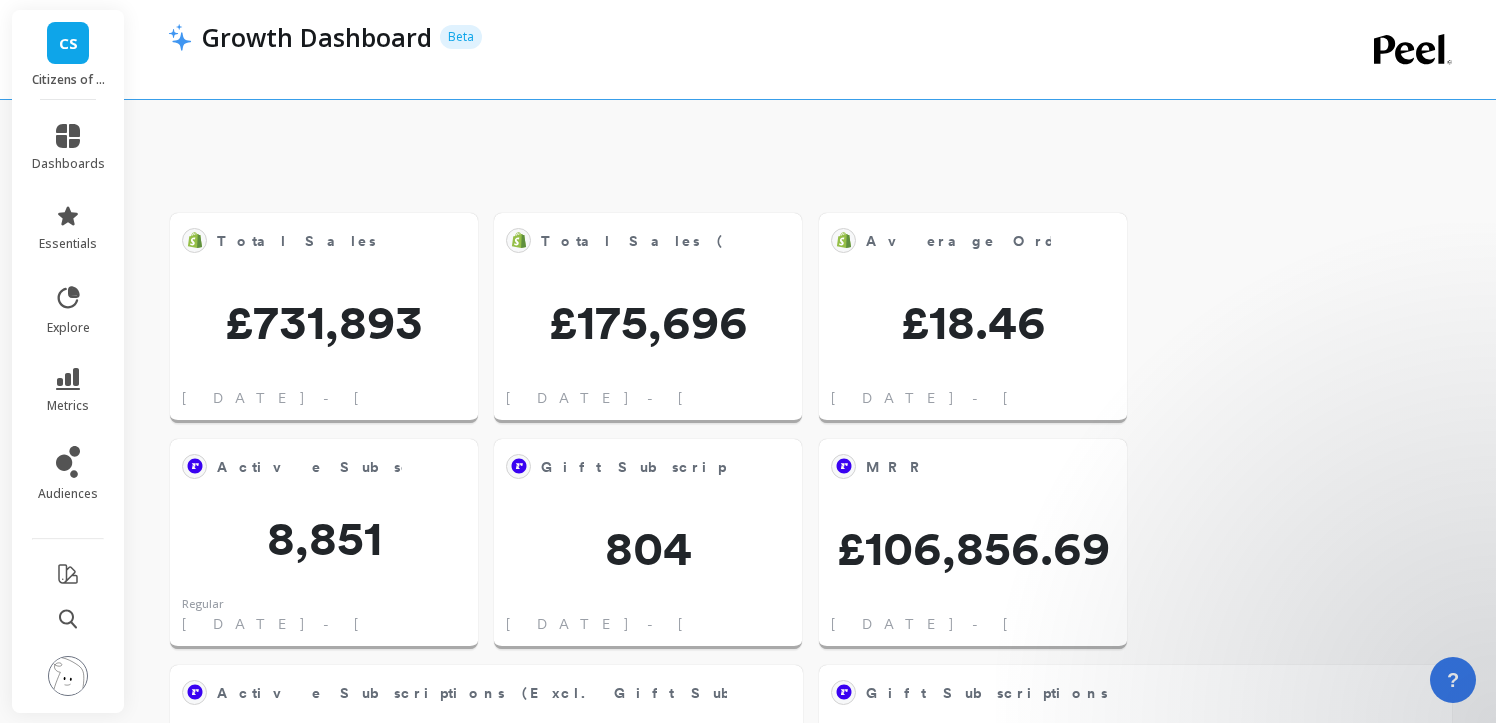 scroll, scrollTop: 1503, scrollLeft: 0, axis: vertical 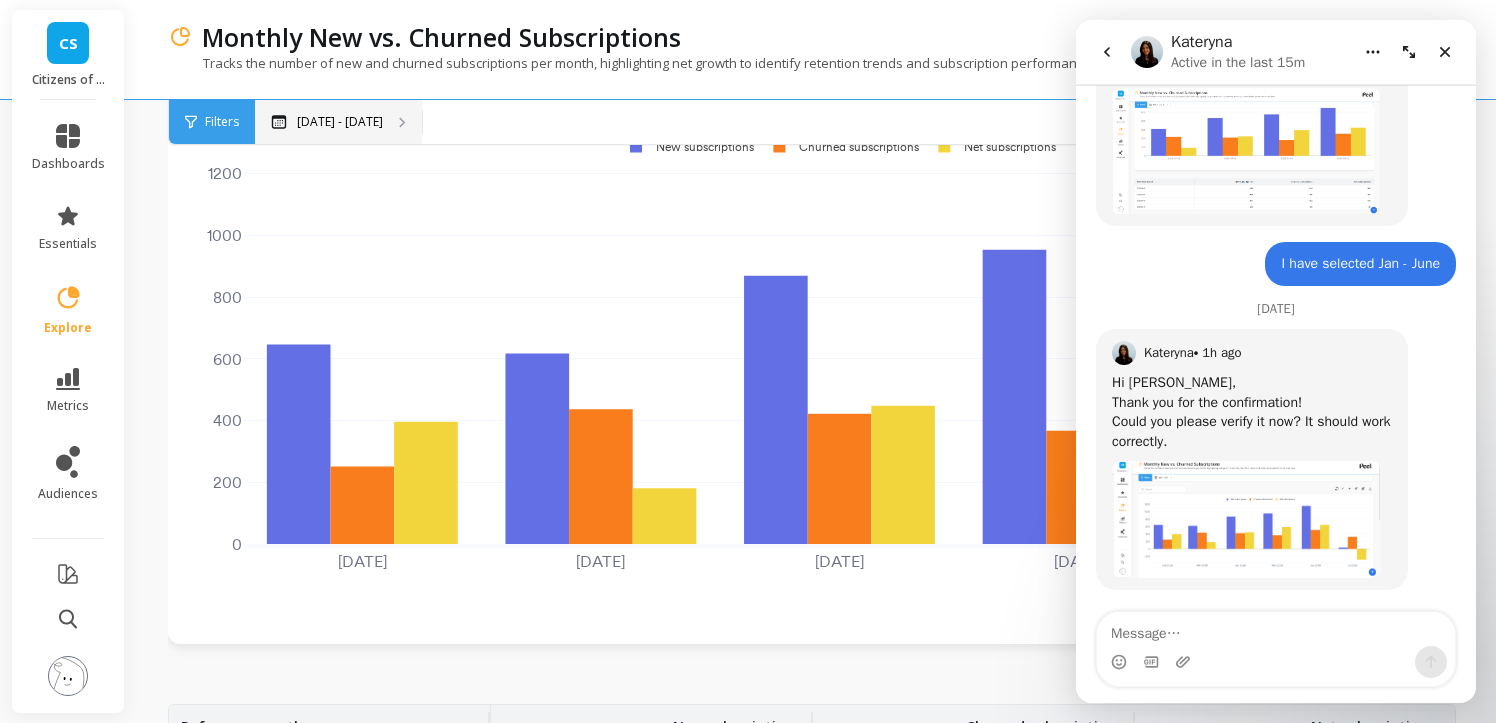 click on "Mar 1 - Jul 1" at bounding box center (338, 122) 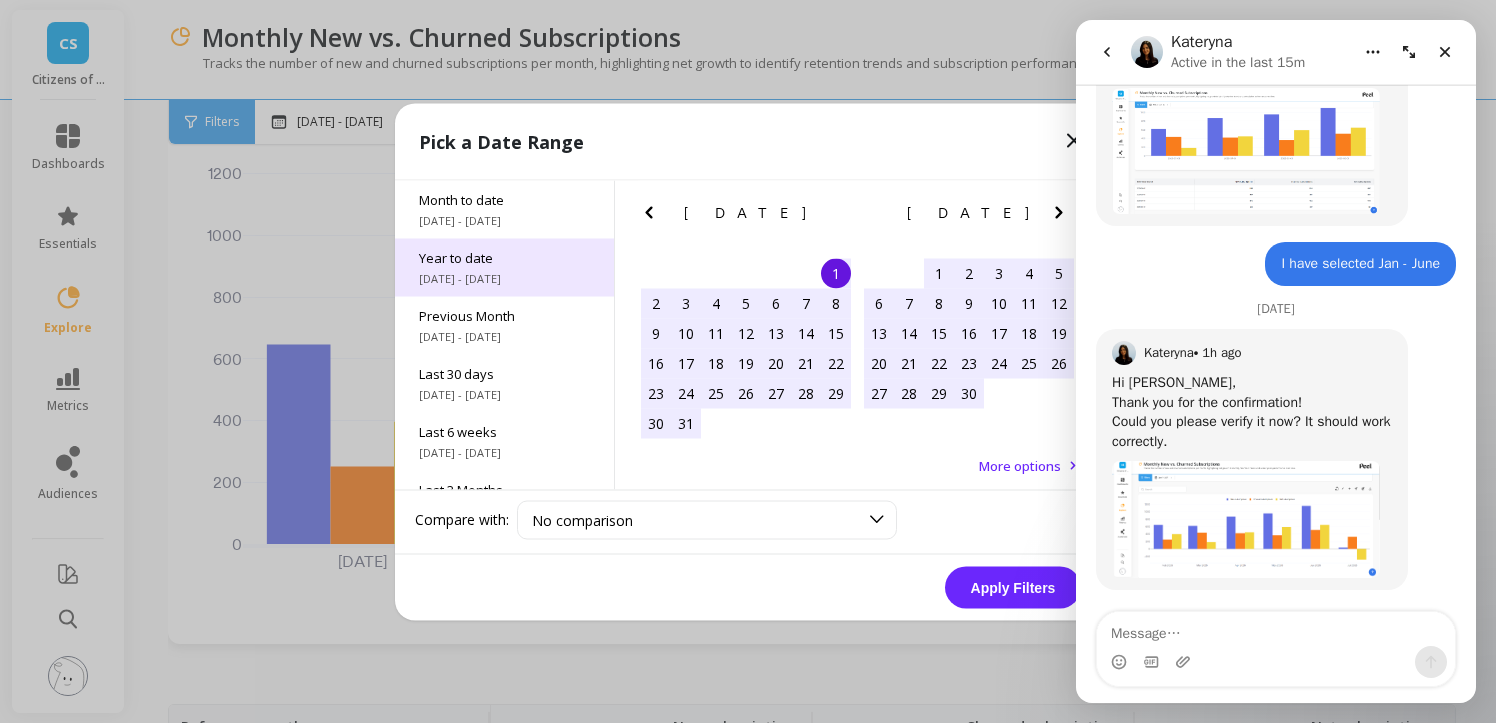 click on "Year to date 1/1/2025 - 7/1/2025" at bounding box center (504, 267) 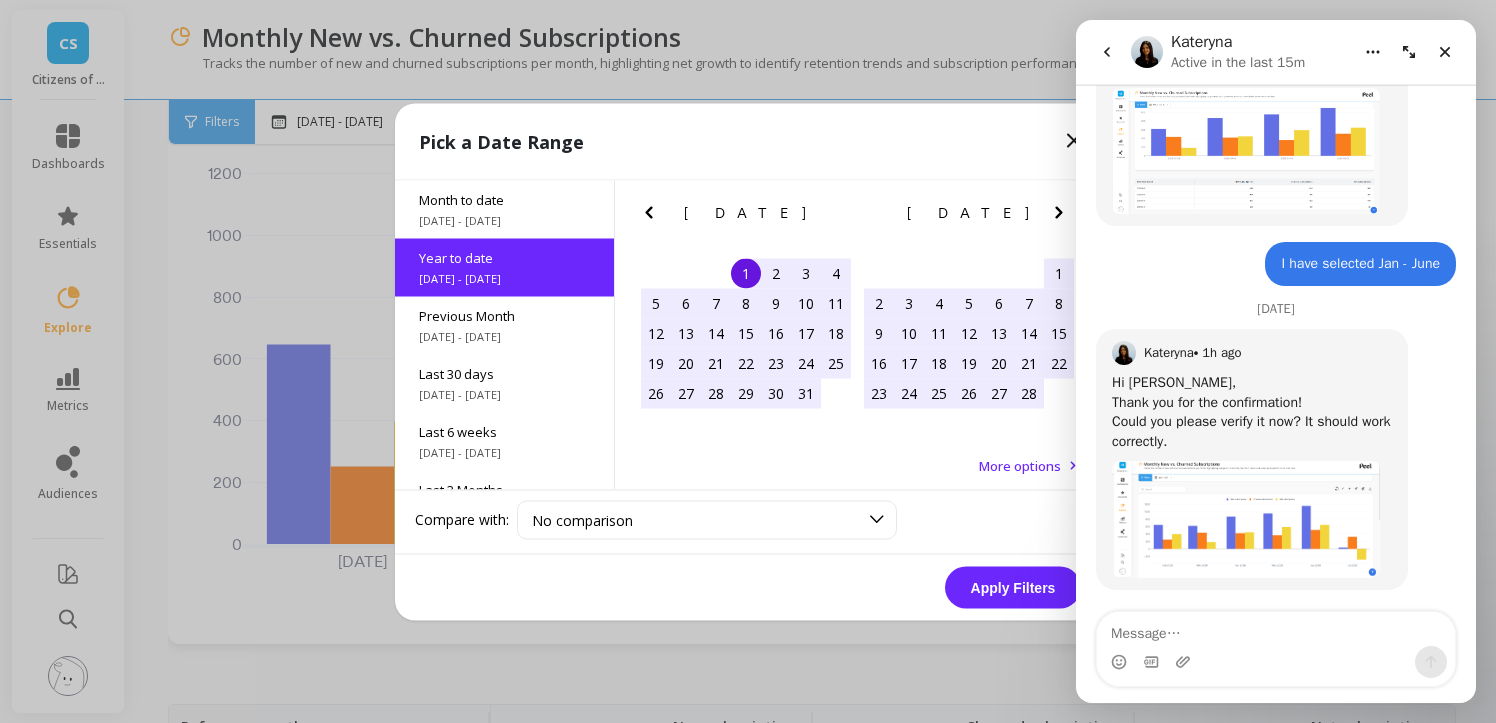click on "Apply Filters" at bounding box center (1013, 587) 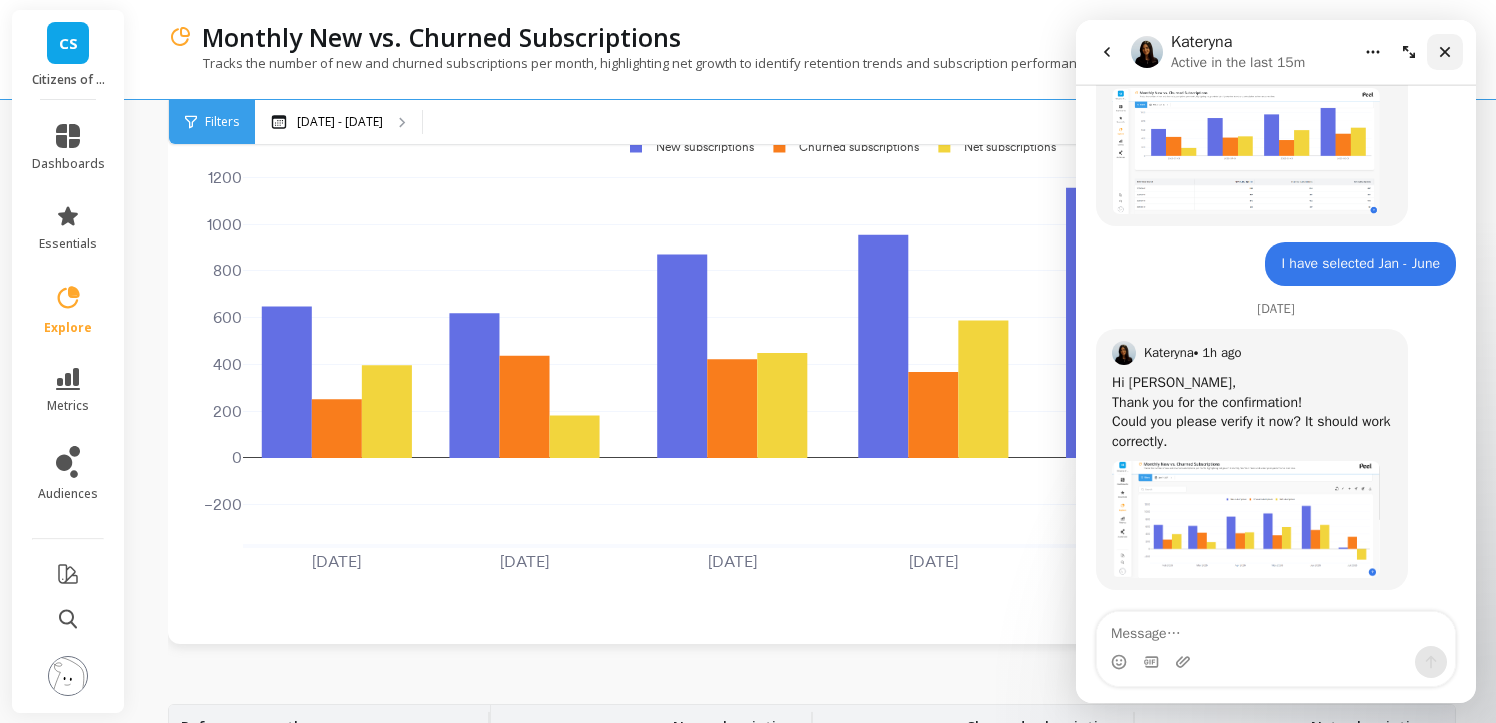 click 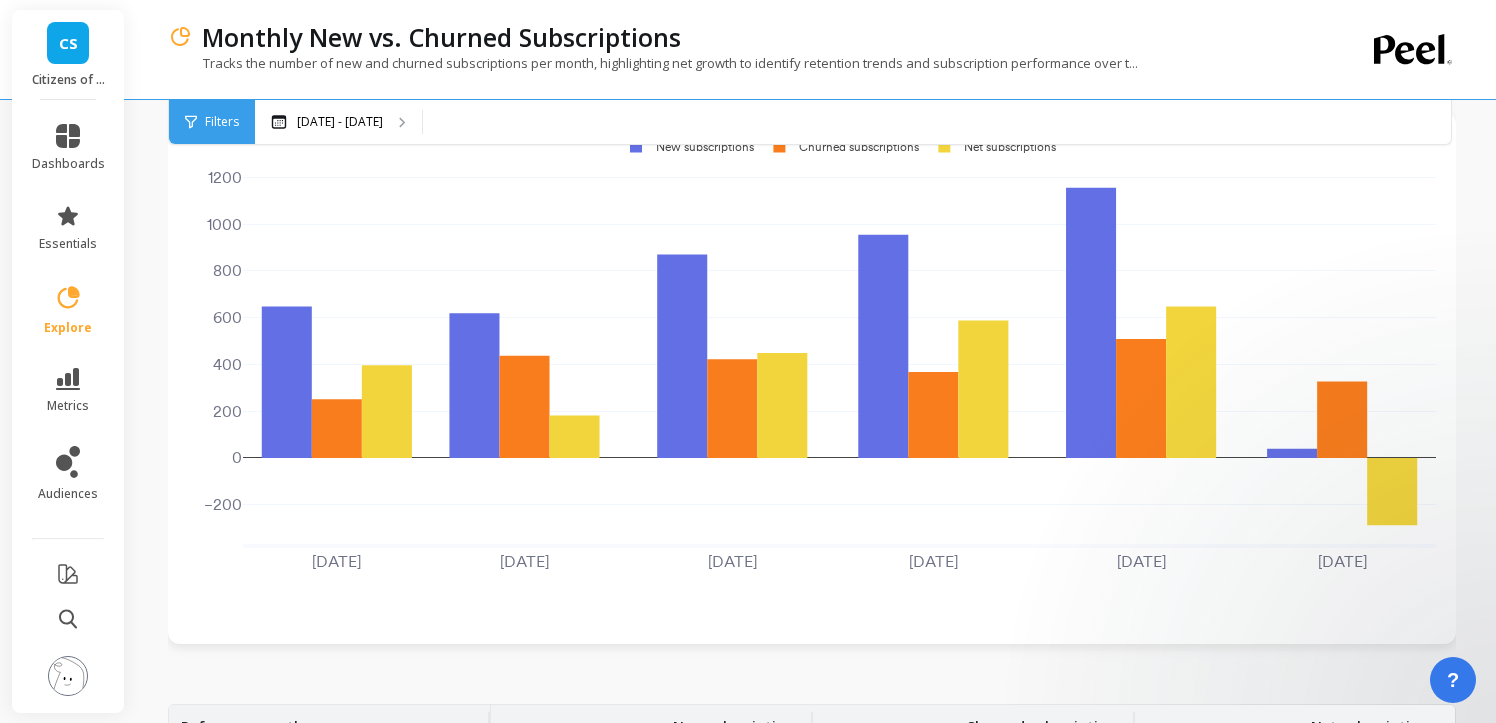 scroll, scrollTop: 0, scrollLeft: 0, axis: both 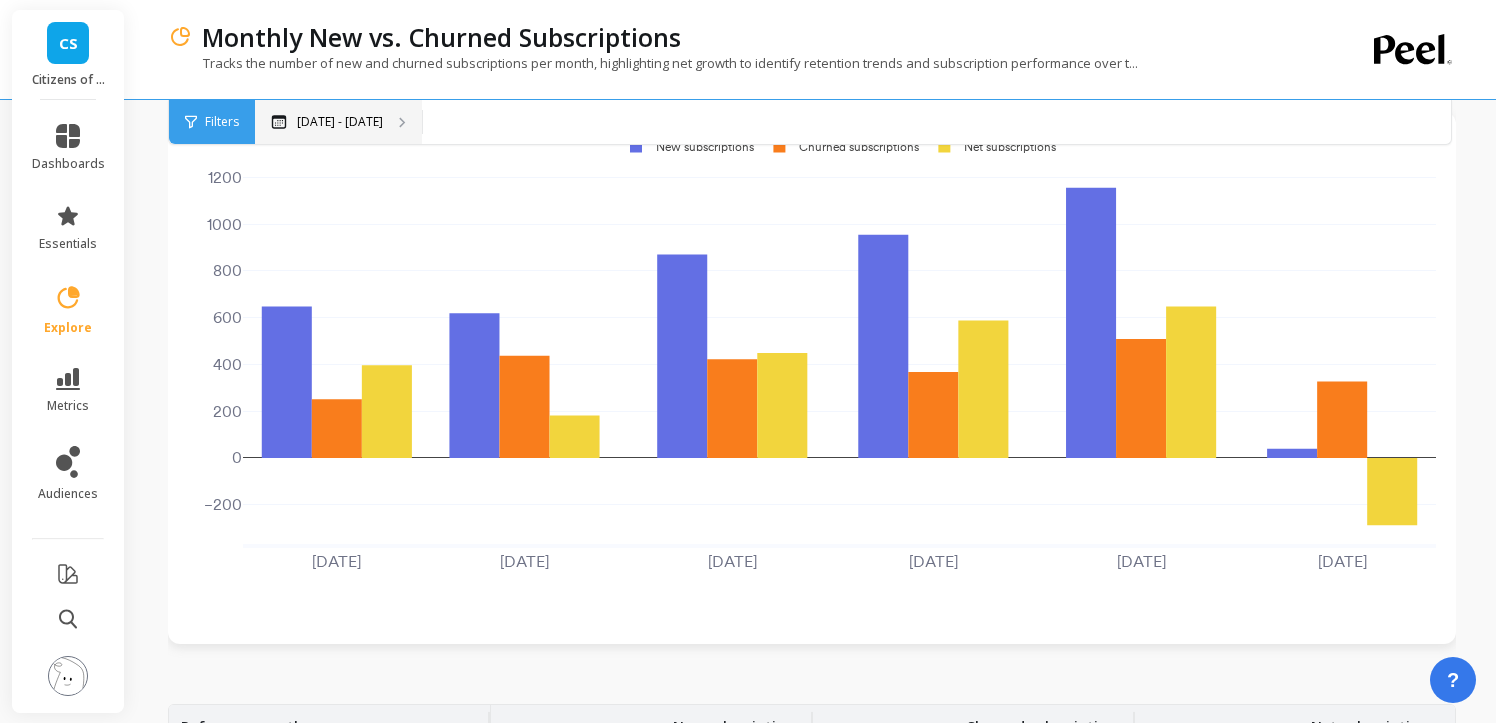 click on "Jan 1 - Jul 1" at bounding box center (338, 122) 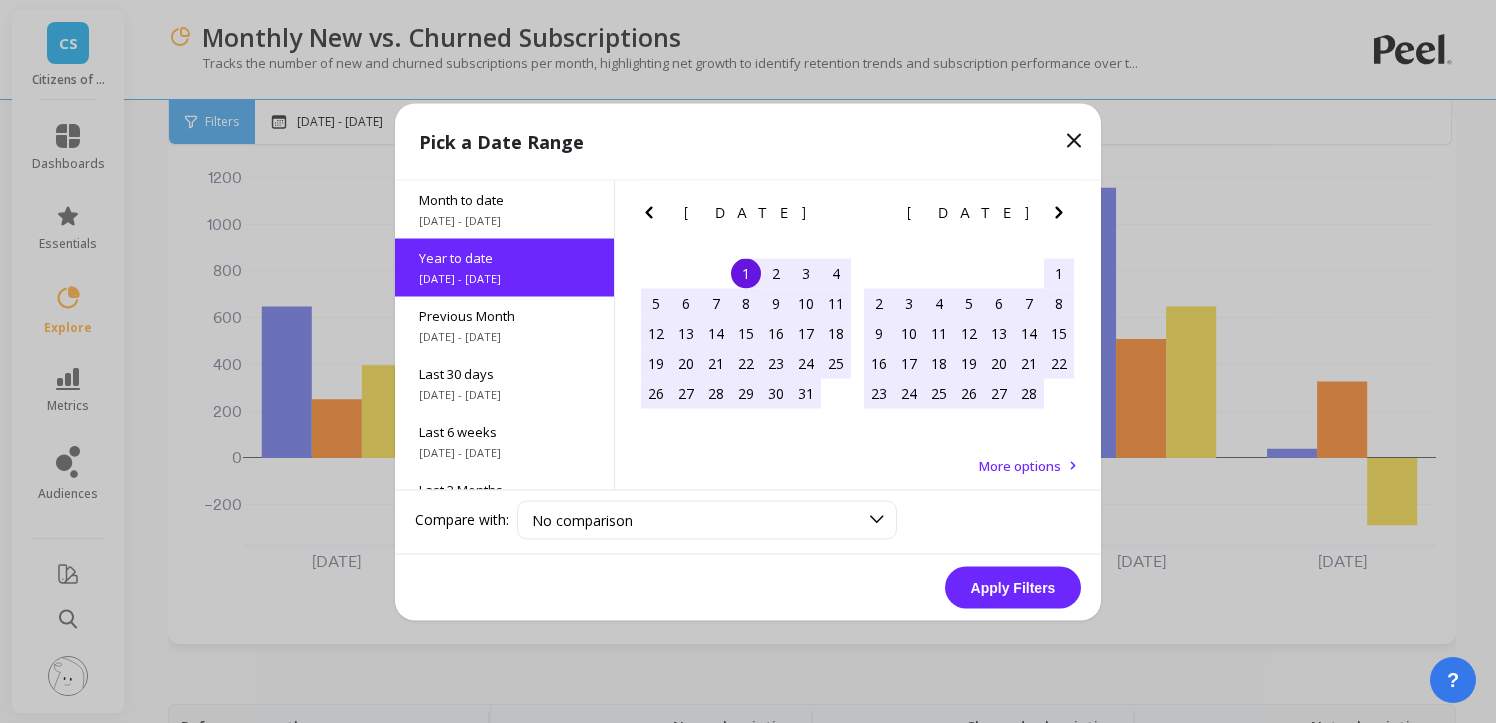 click on "1" at bounding box center (746, 273) 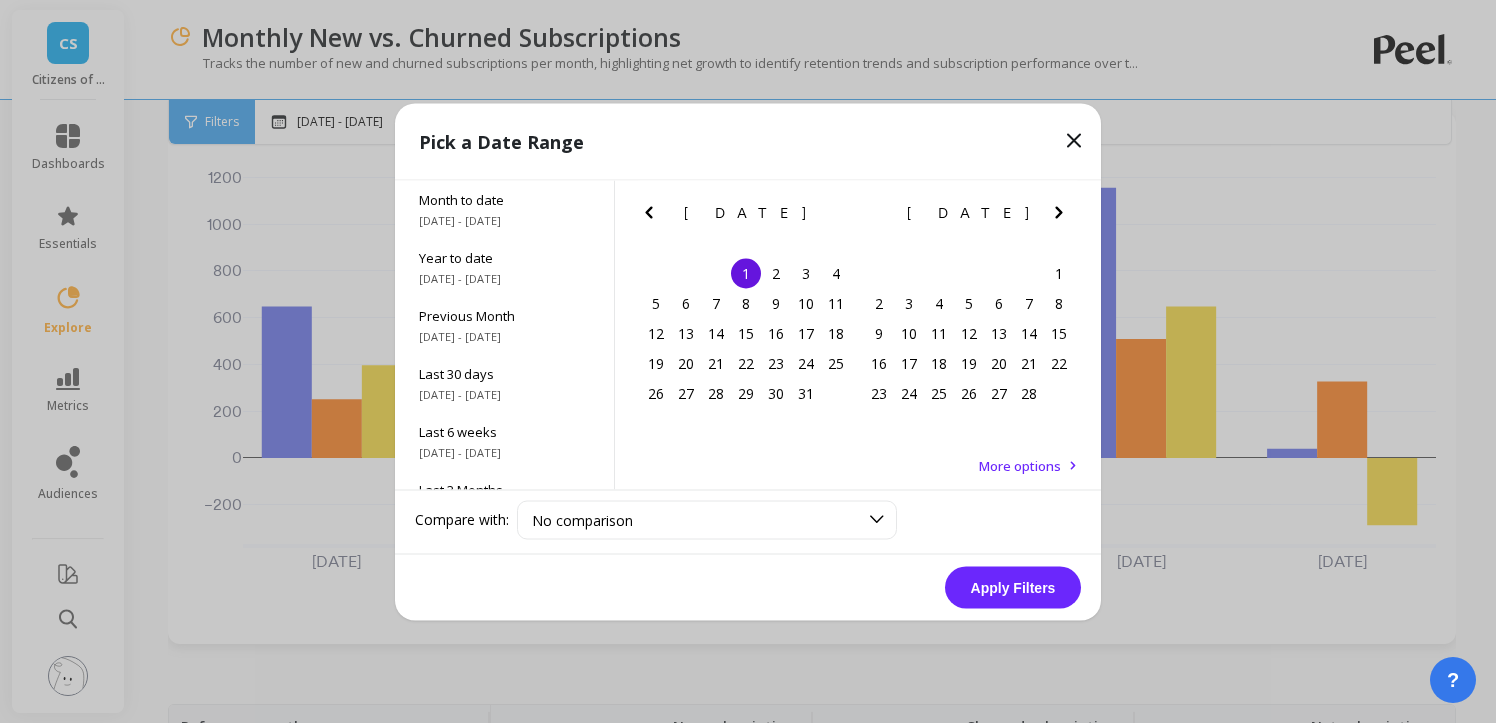 click 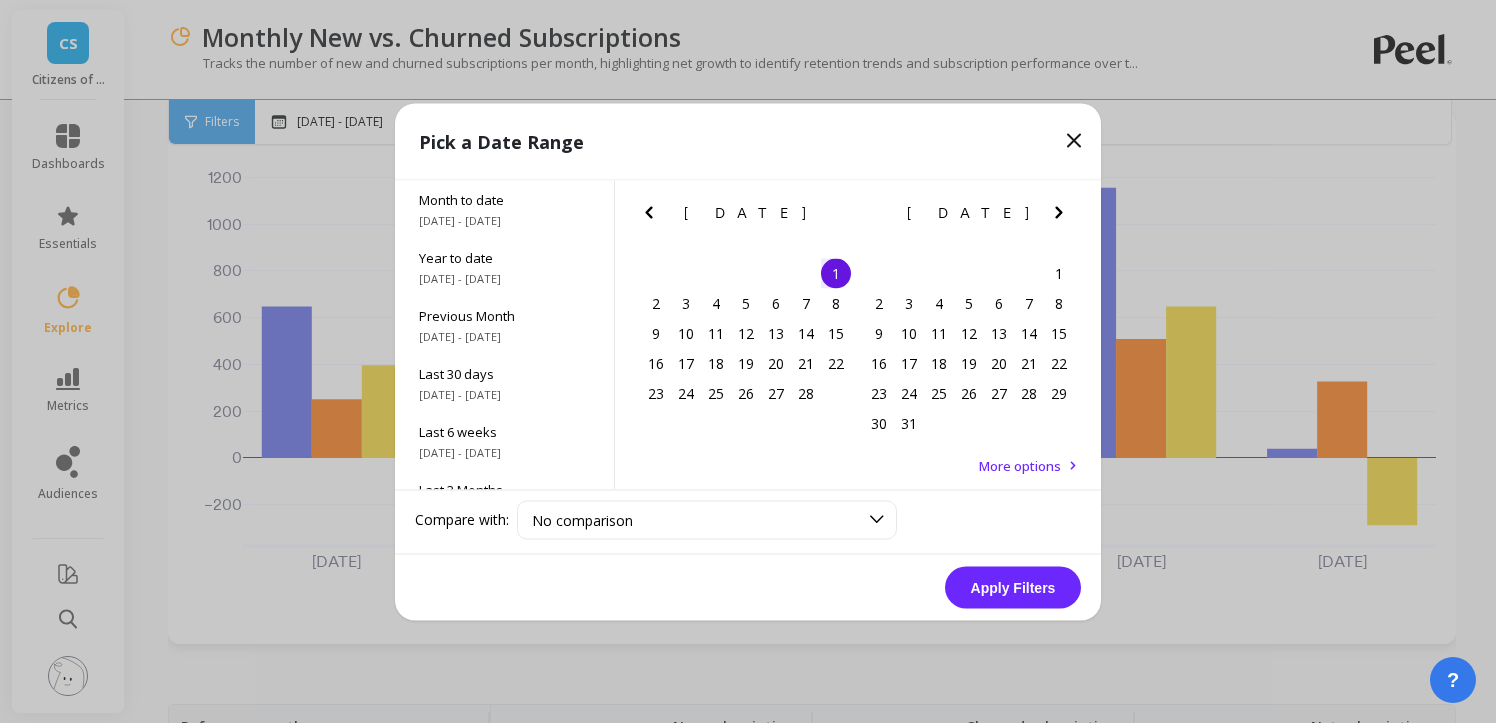 click 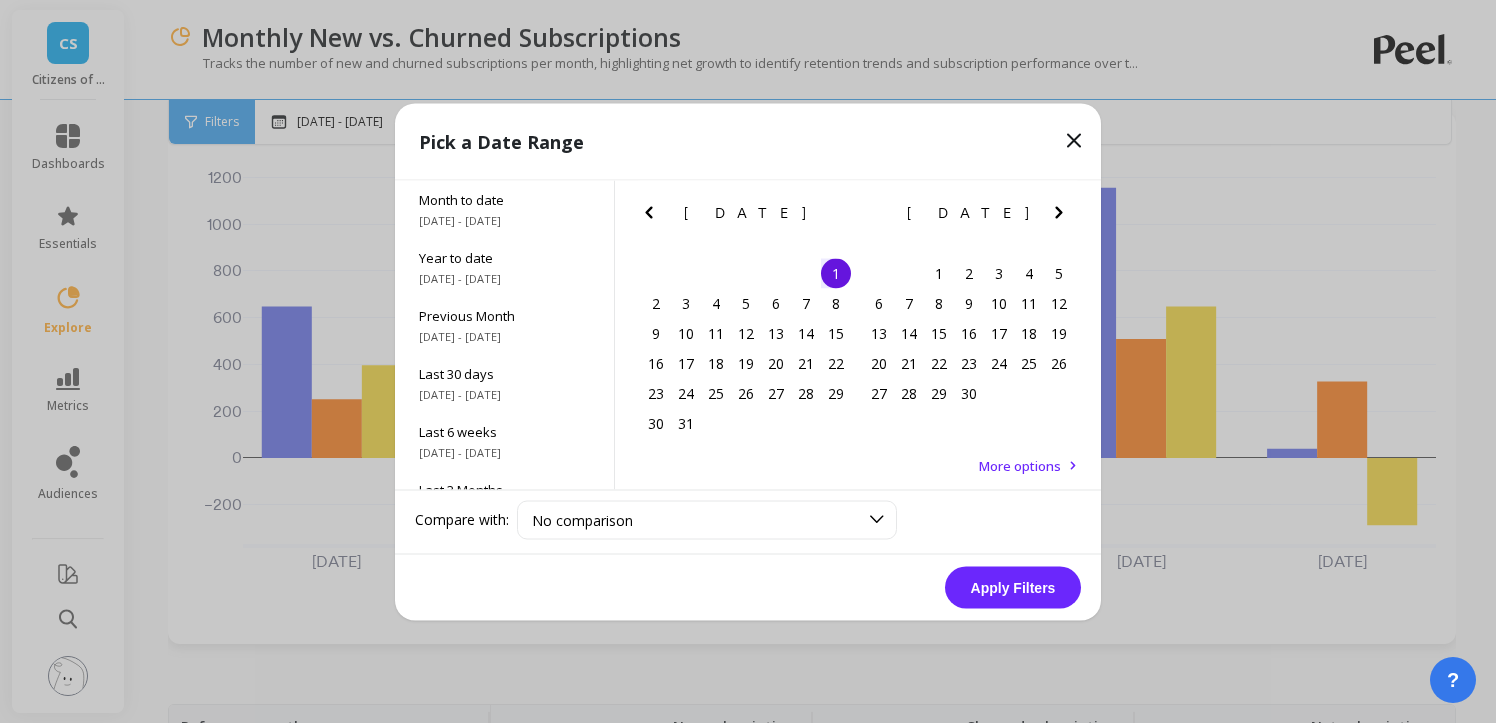 click 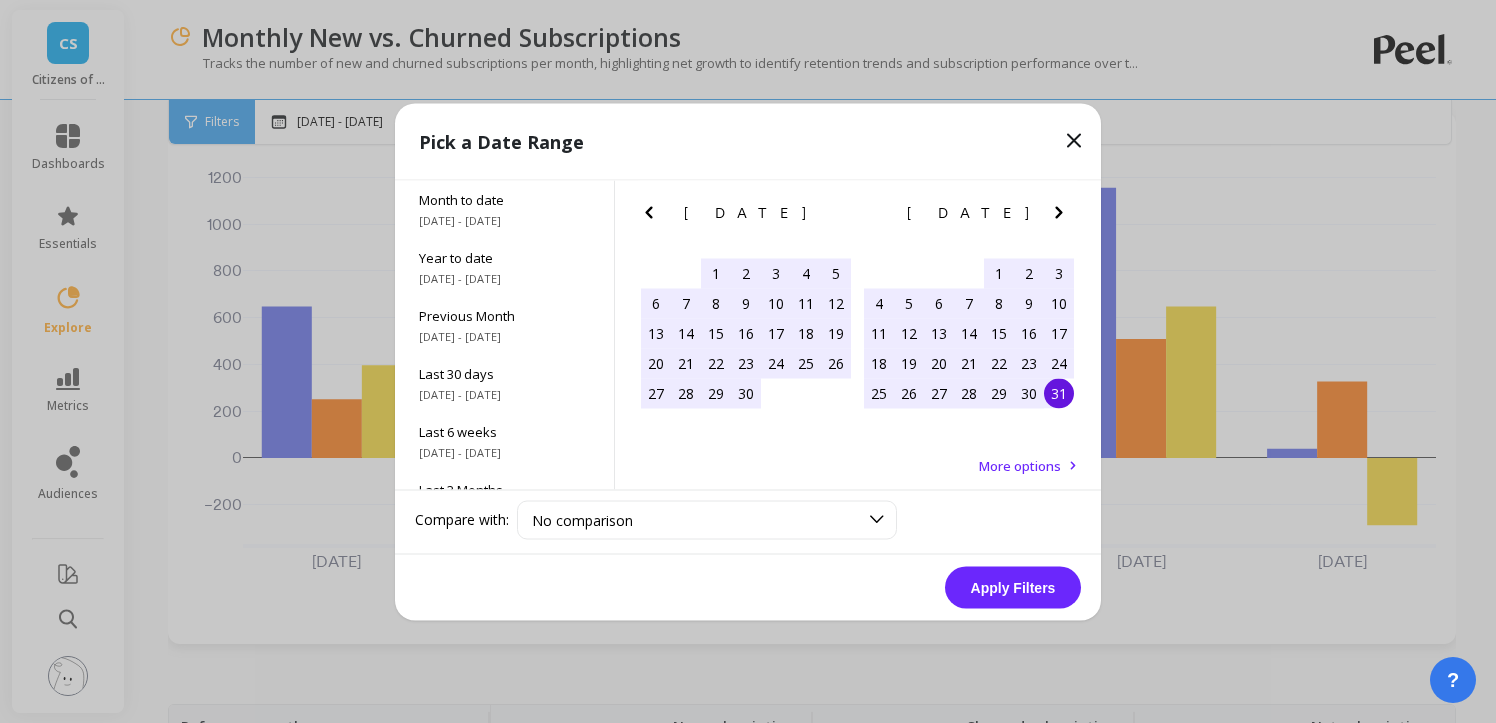 click on "31" at bounding box center [1059, 393] 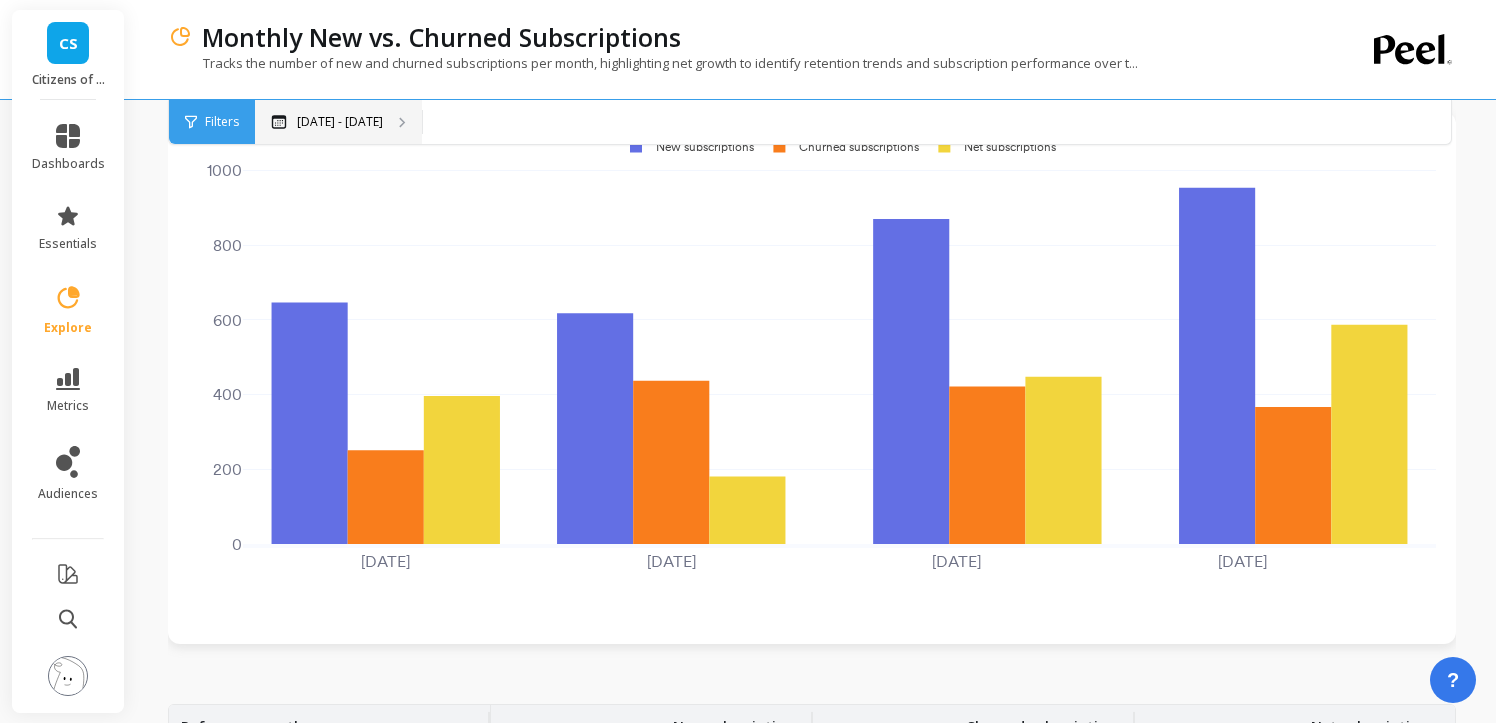 click on "Jan 1 - May 31" at bounding box center (340, 122) 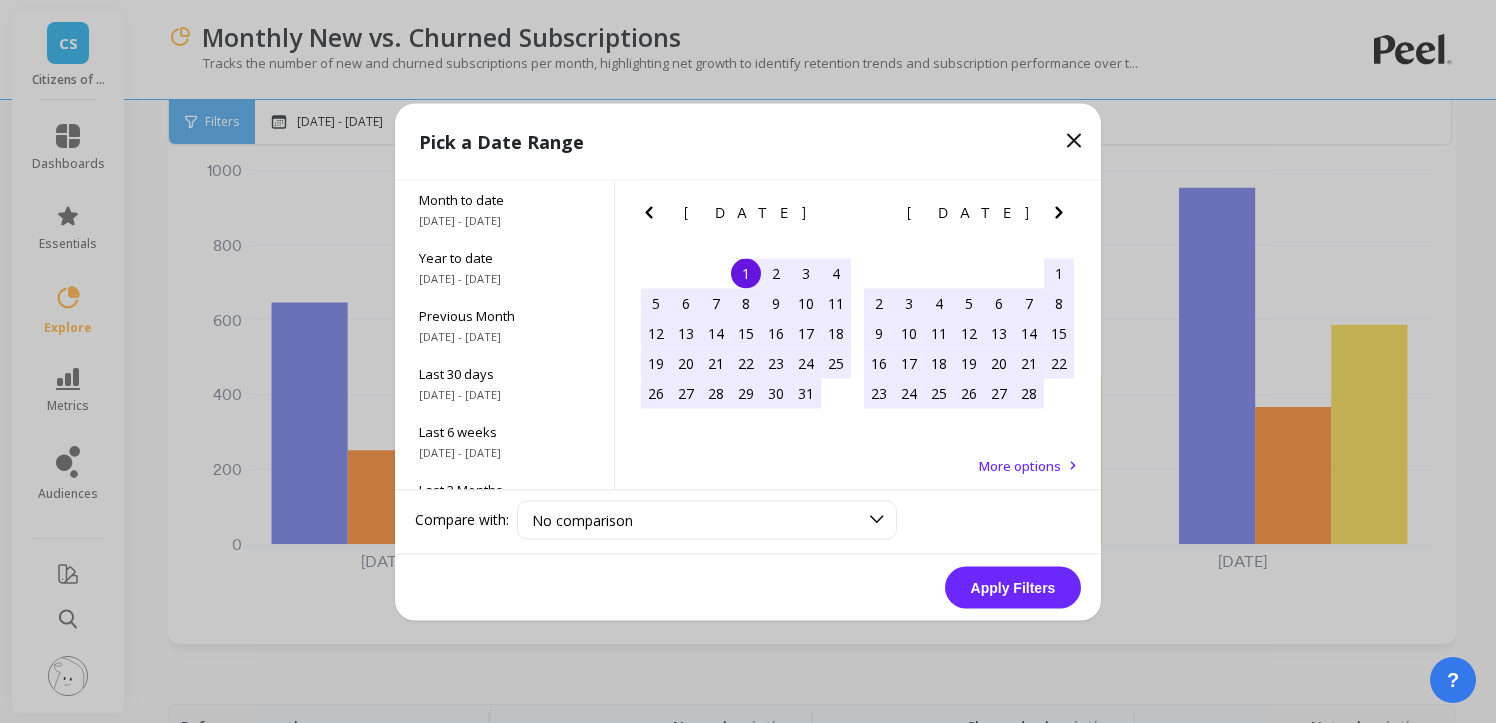 click on "1" at bounding box center [746, 273] 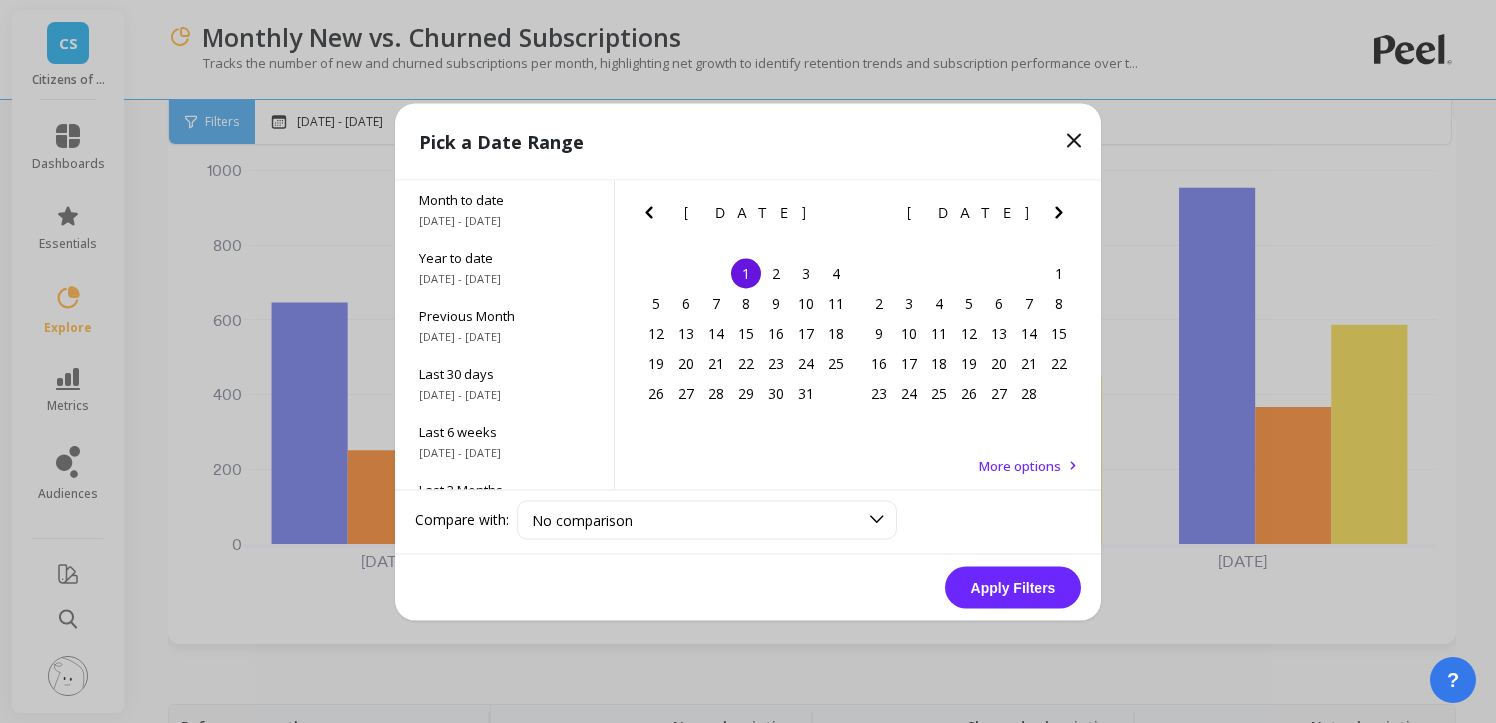 click 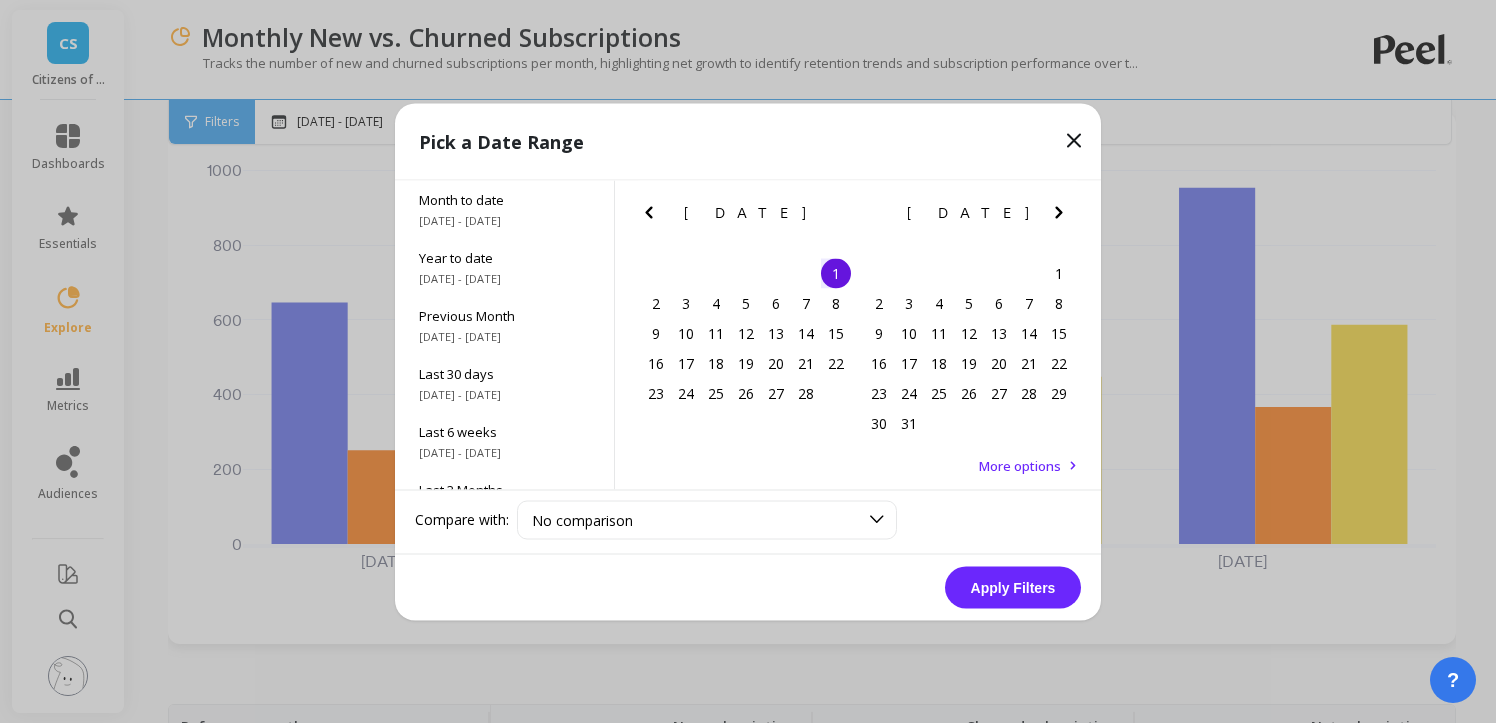 click 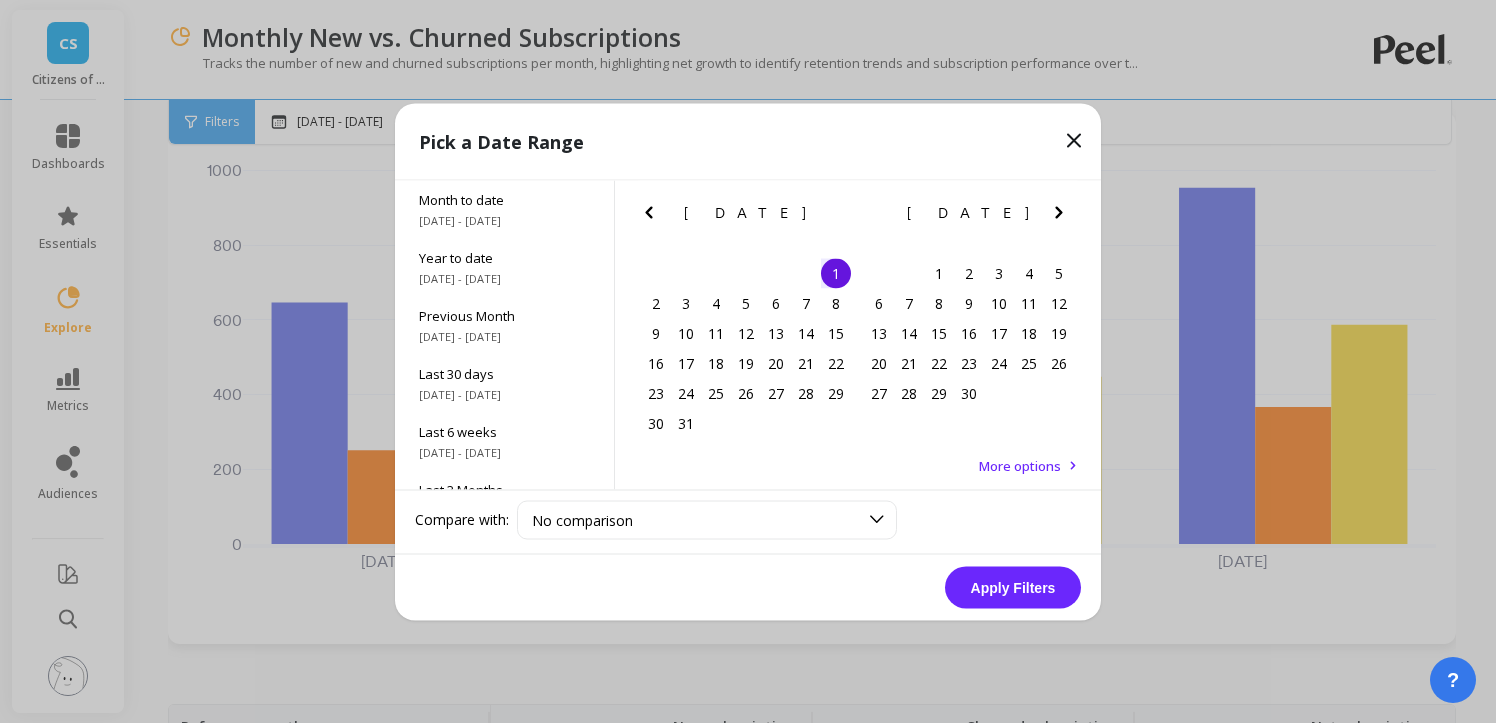 click 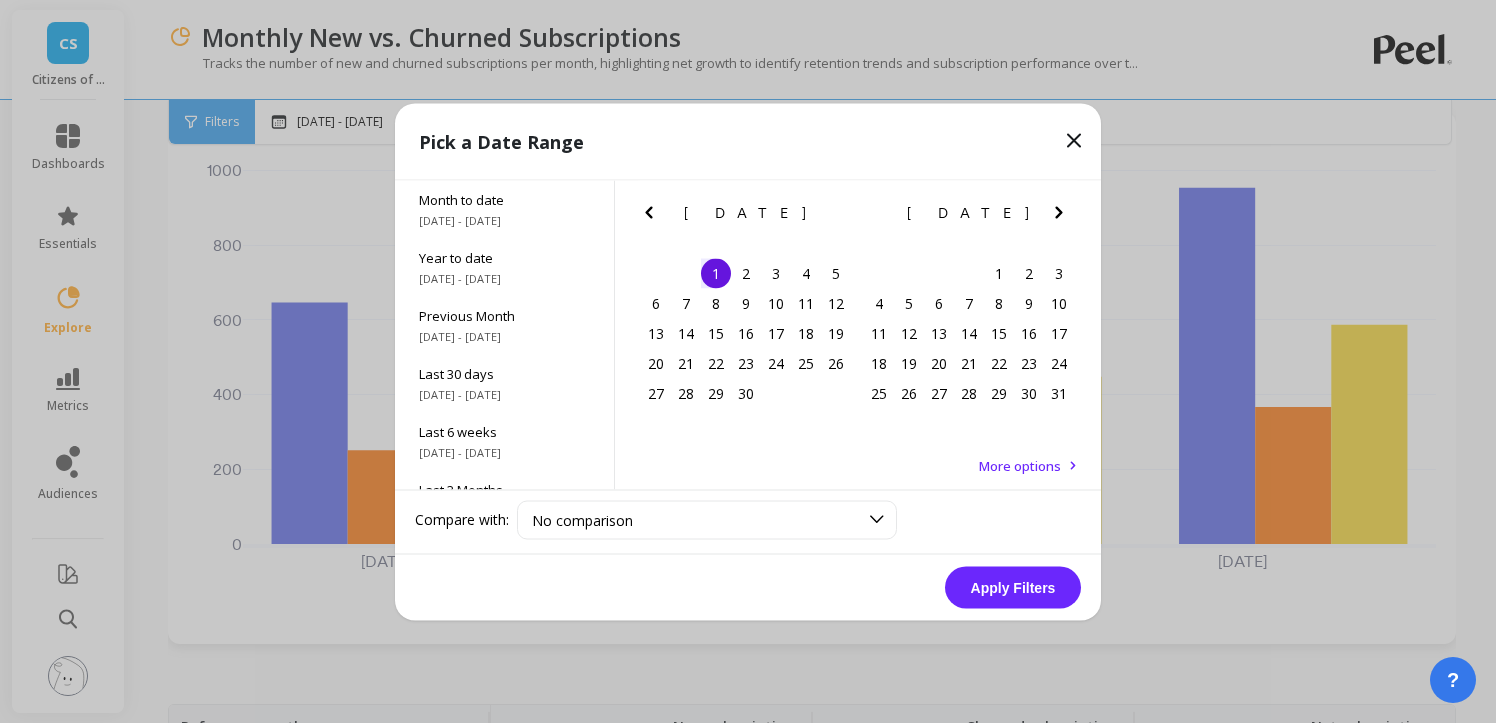 click 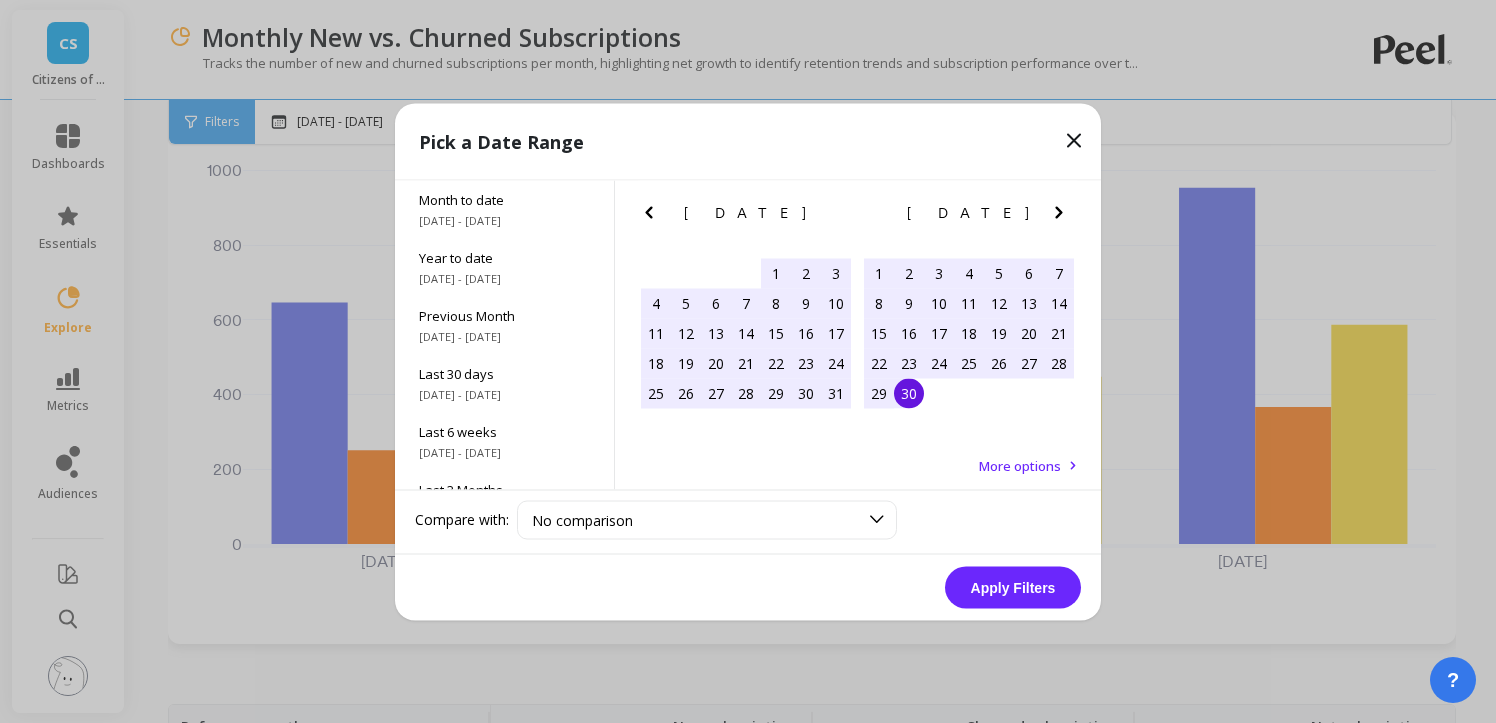 click on "30" at bounding box center (909, 393) 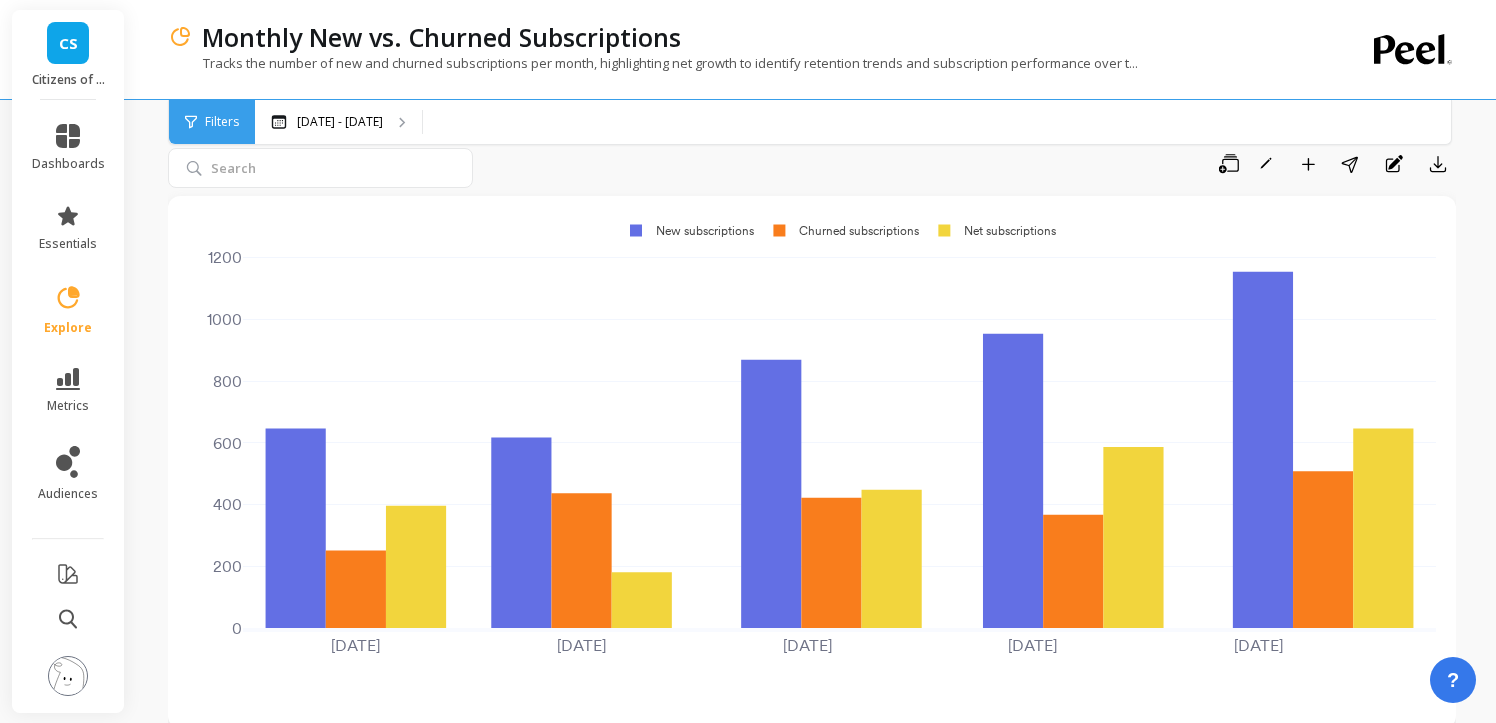 scroll, scrollTop: 39, scrollLeft: 0, axis: vertical 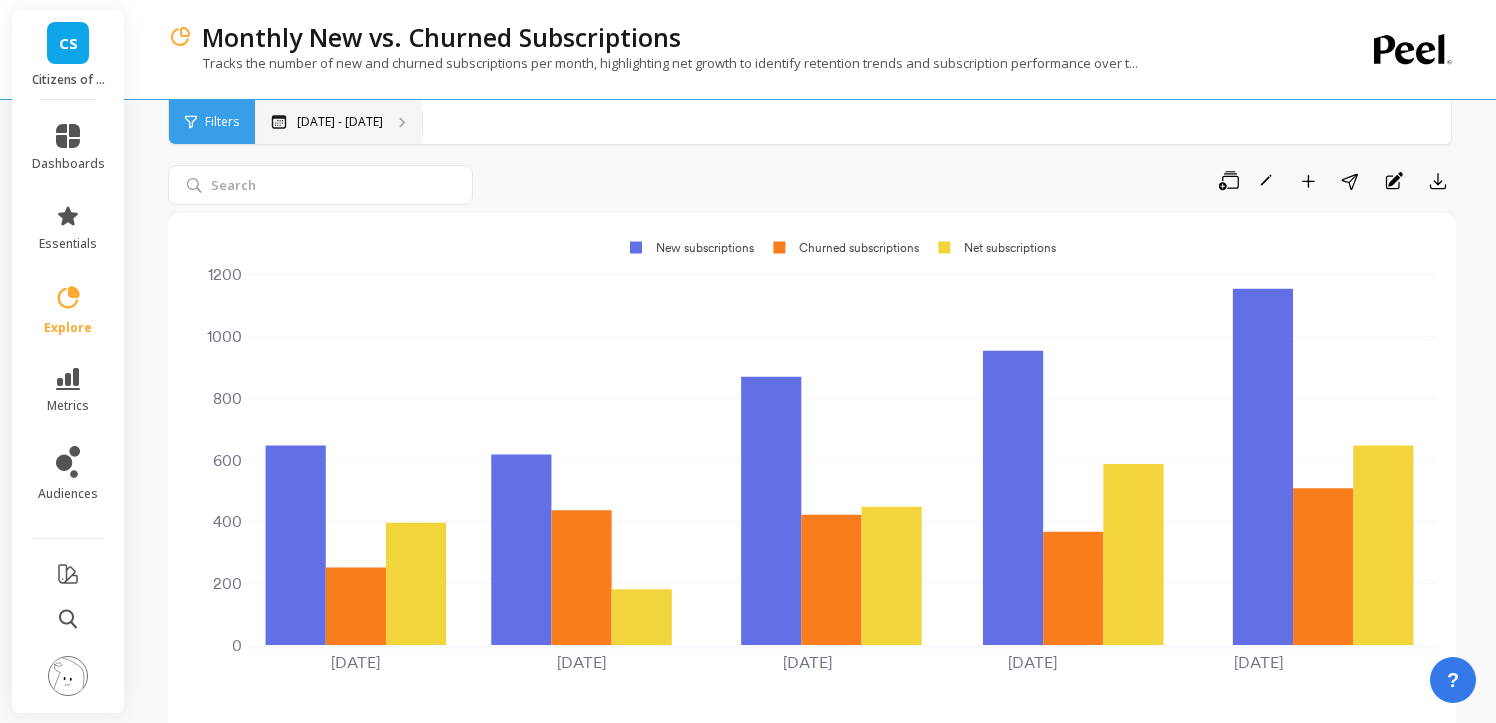 click on "[DATE] - [DATE]" at bounding box center (340, 122) 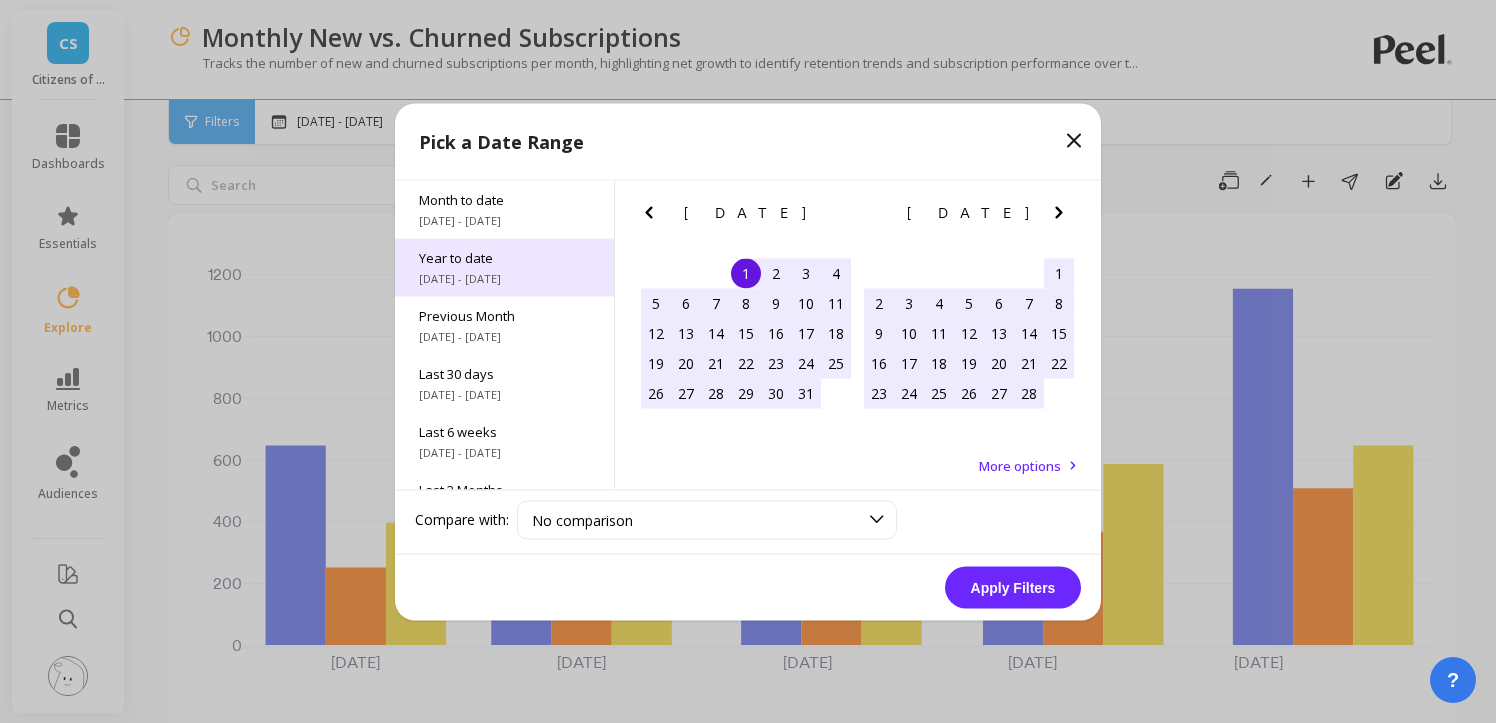 click on "1/1/2025 - 7/1/2025" at bounding box center (504, 278) 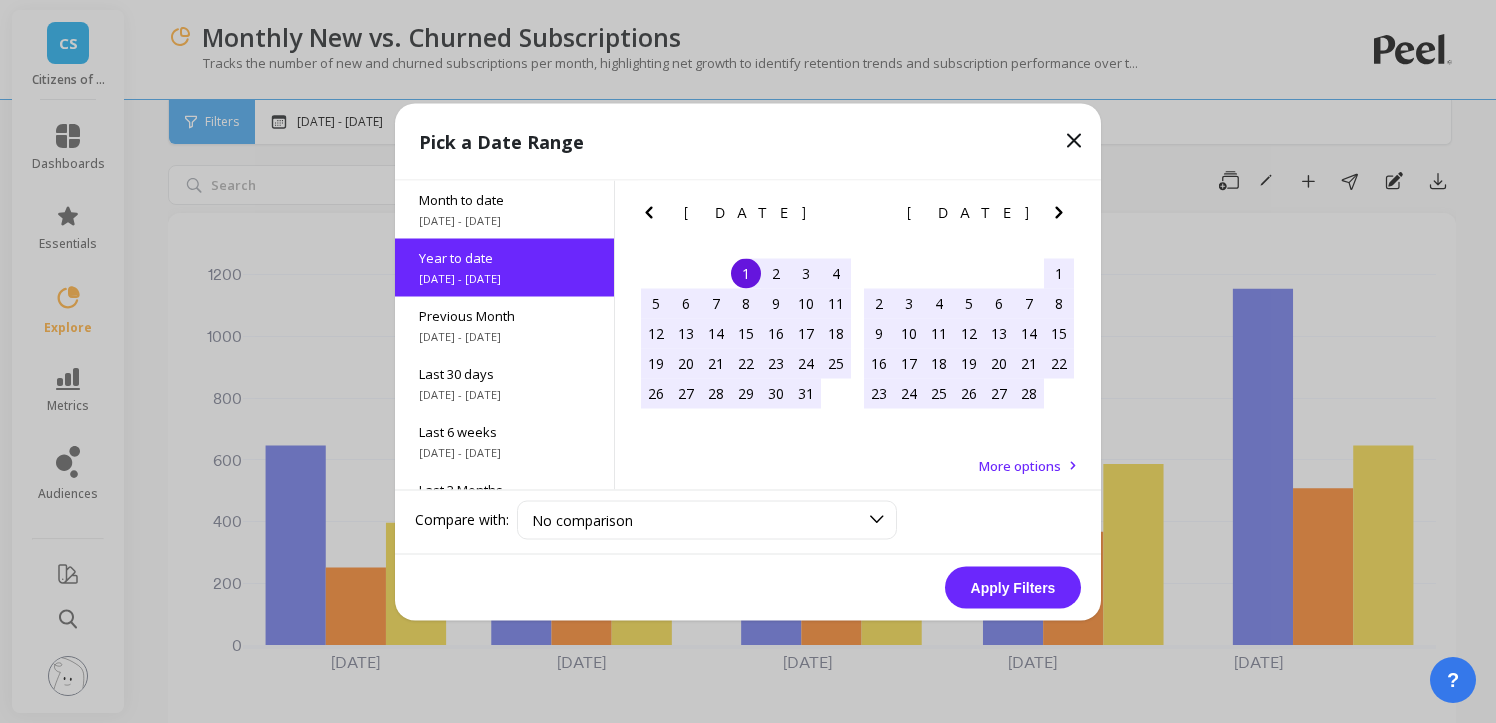 click 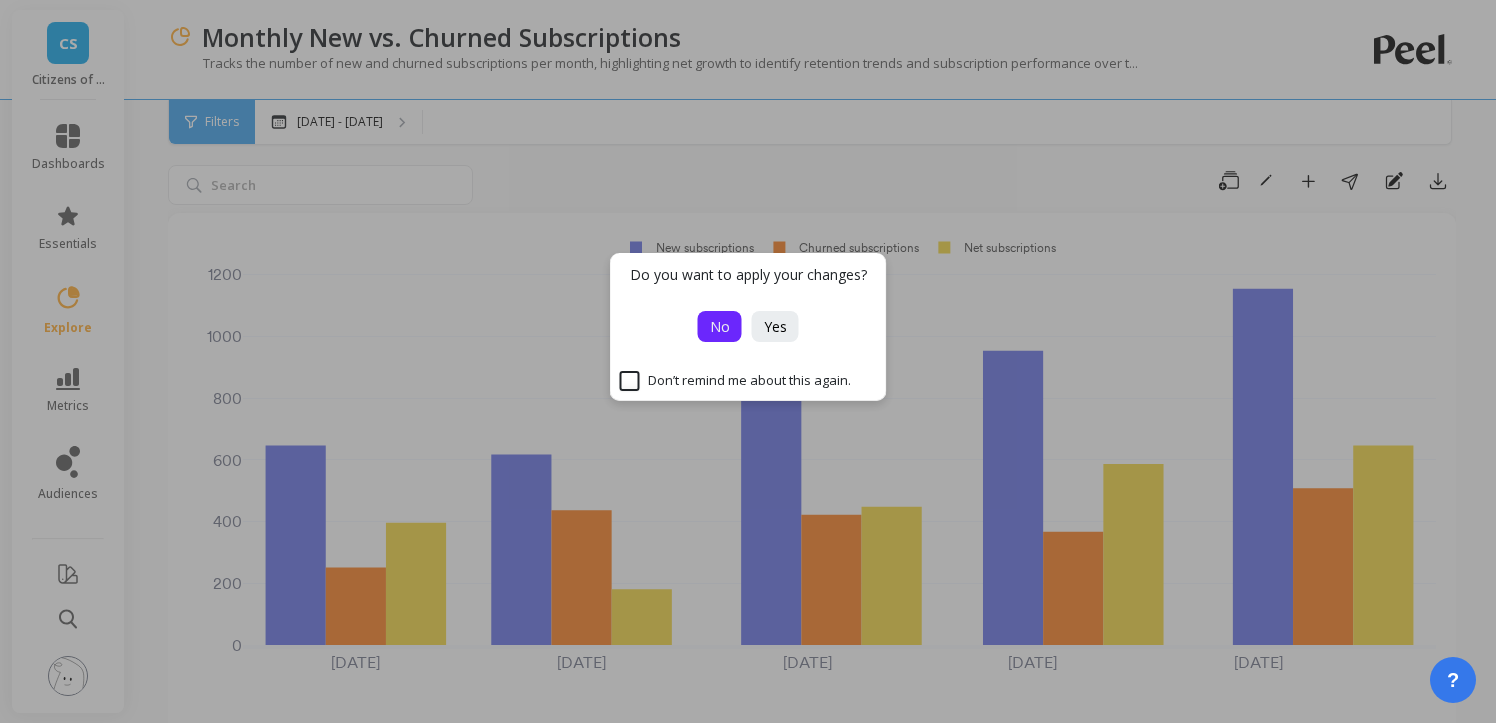 click on "No" at bounding box center (720, 326) 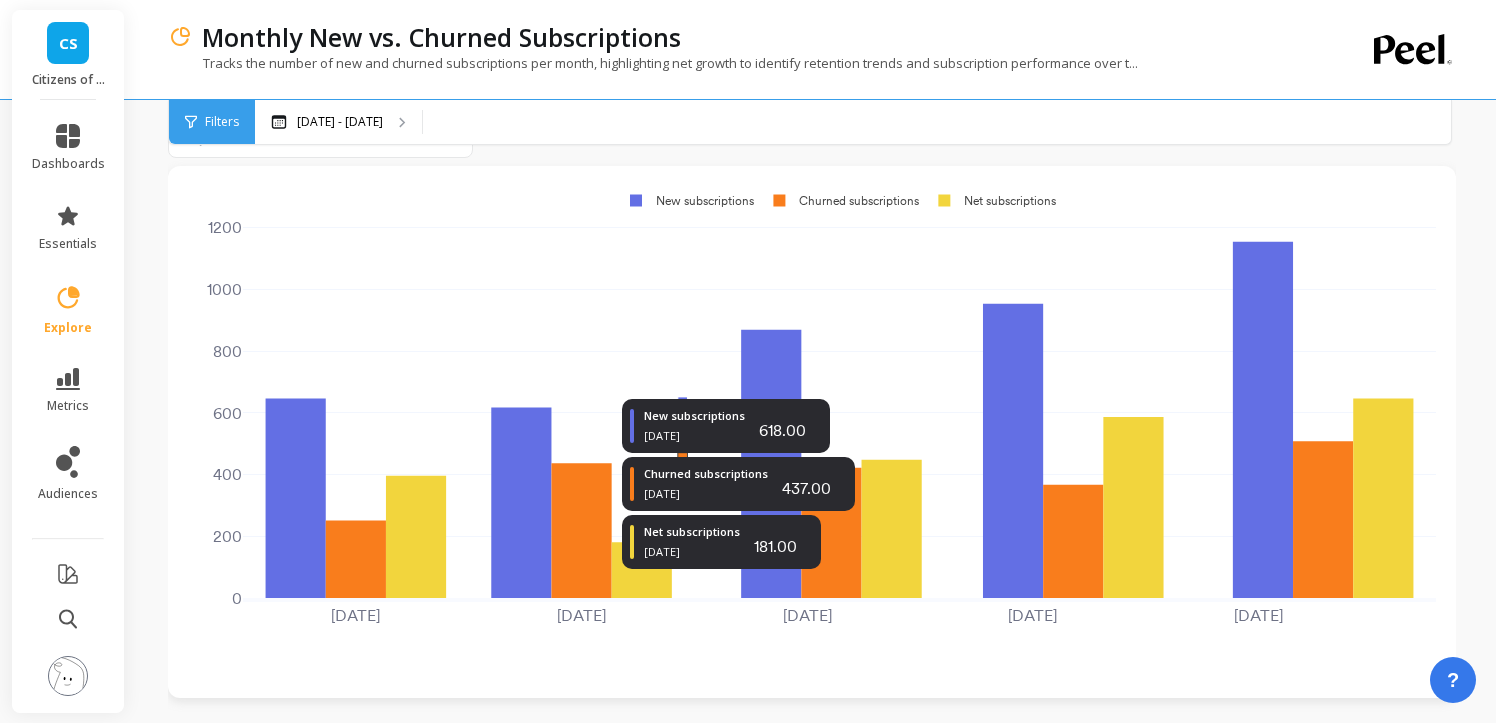 scroll, scrollTop: 58, scrollLeft: 0, axis: vertical 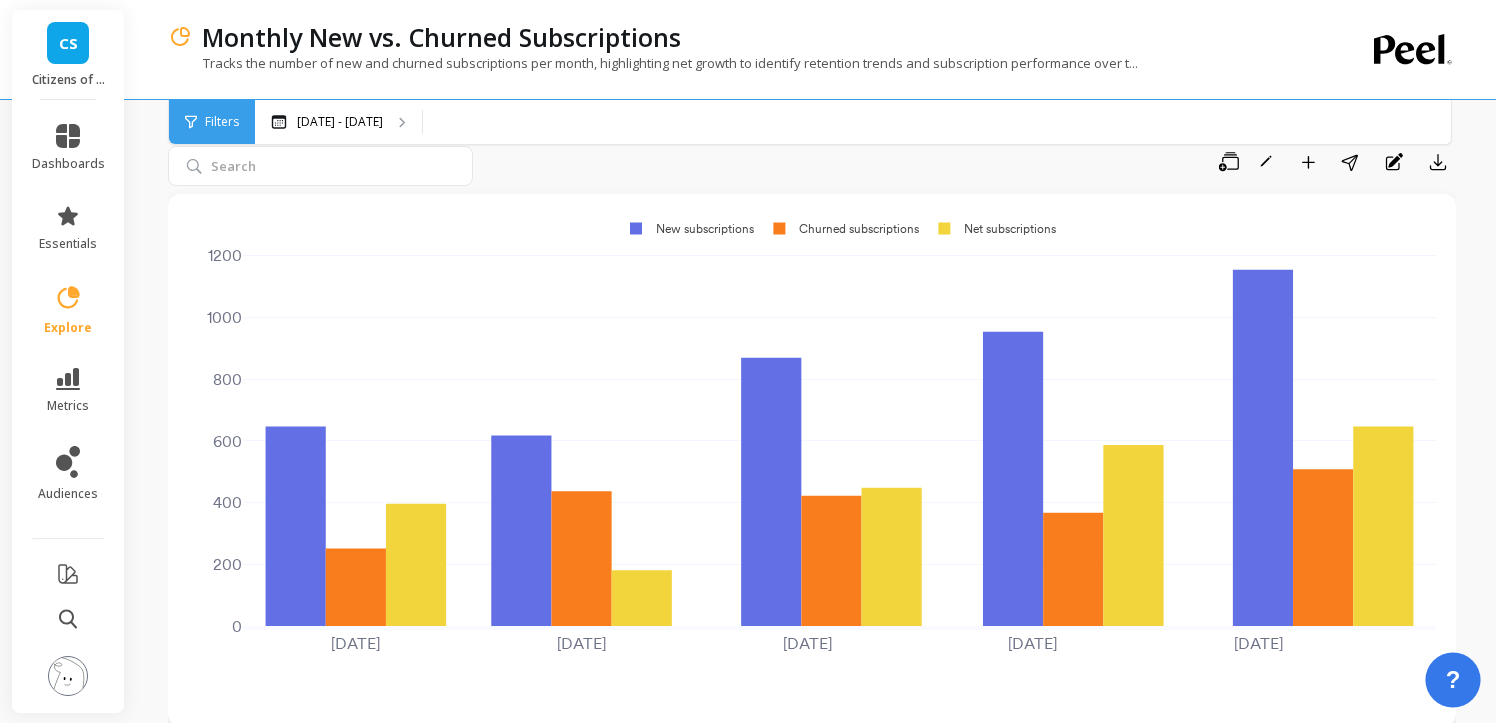 click on "?" at bounding box center (1452, 679) 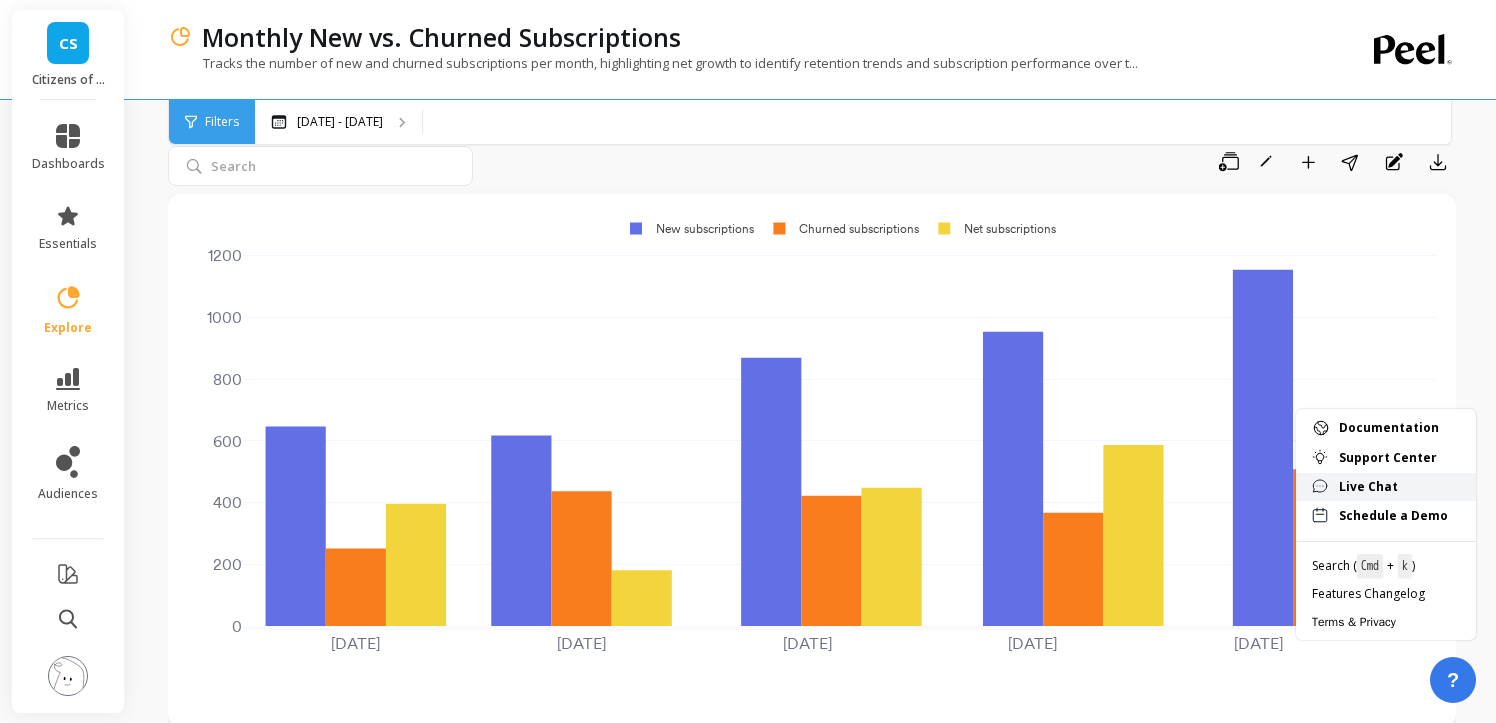 click on "Live Chat" at bounding box center [1386, 487] 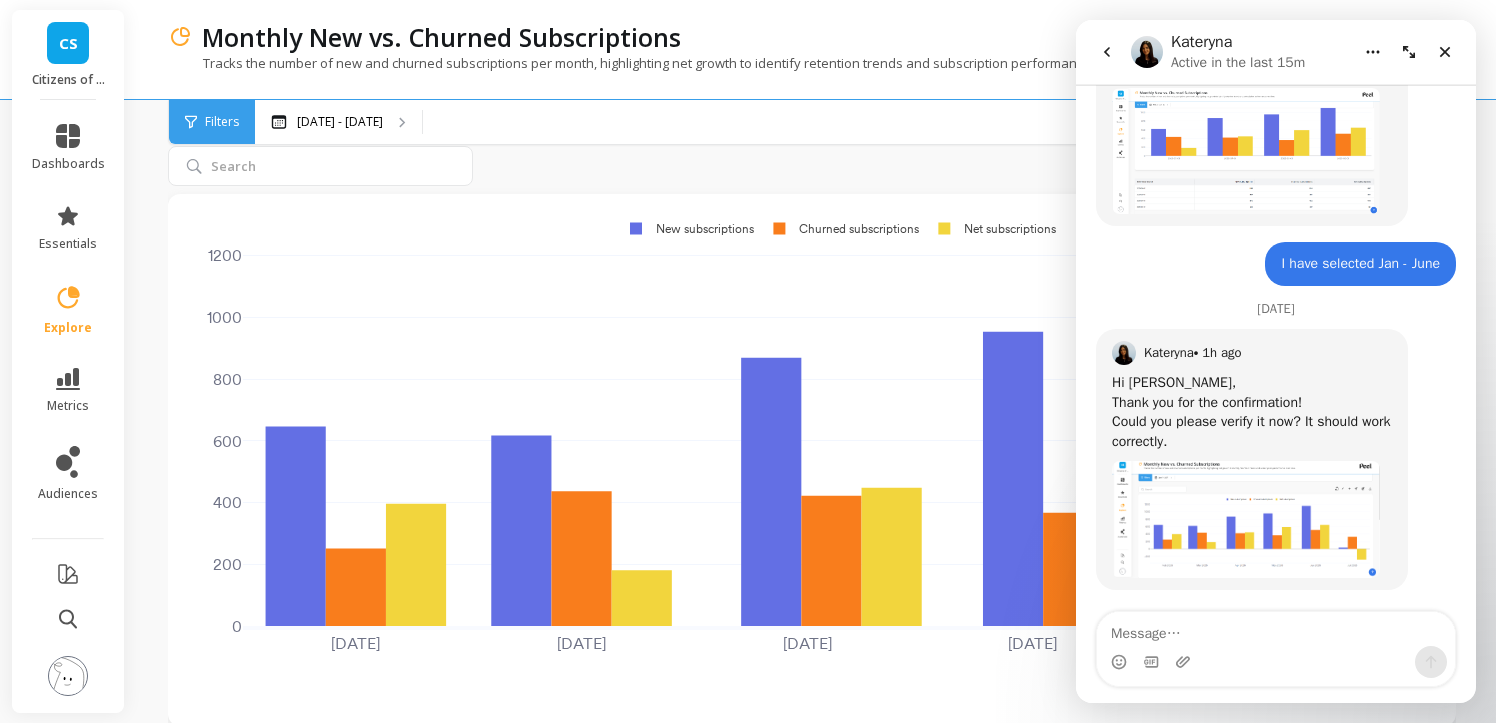 scroll, scrollTop: 2948, scrollLeft: 0, axis: vertical 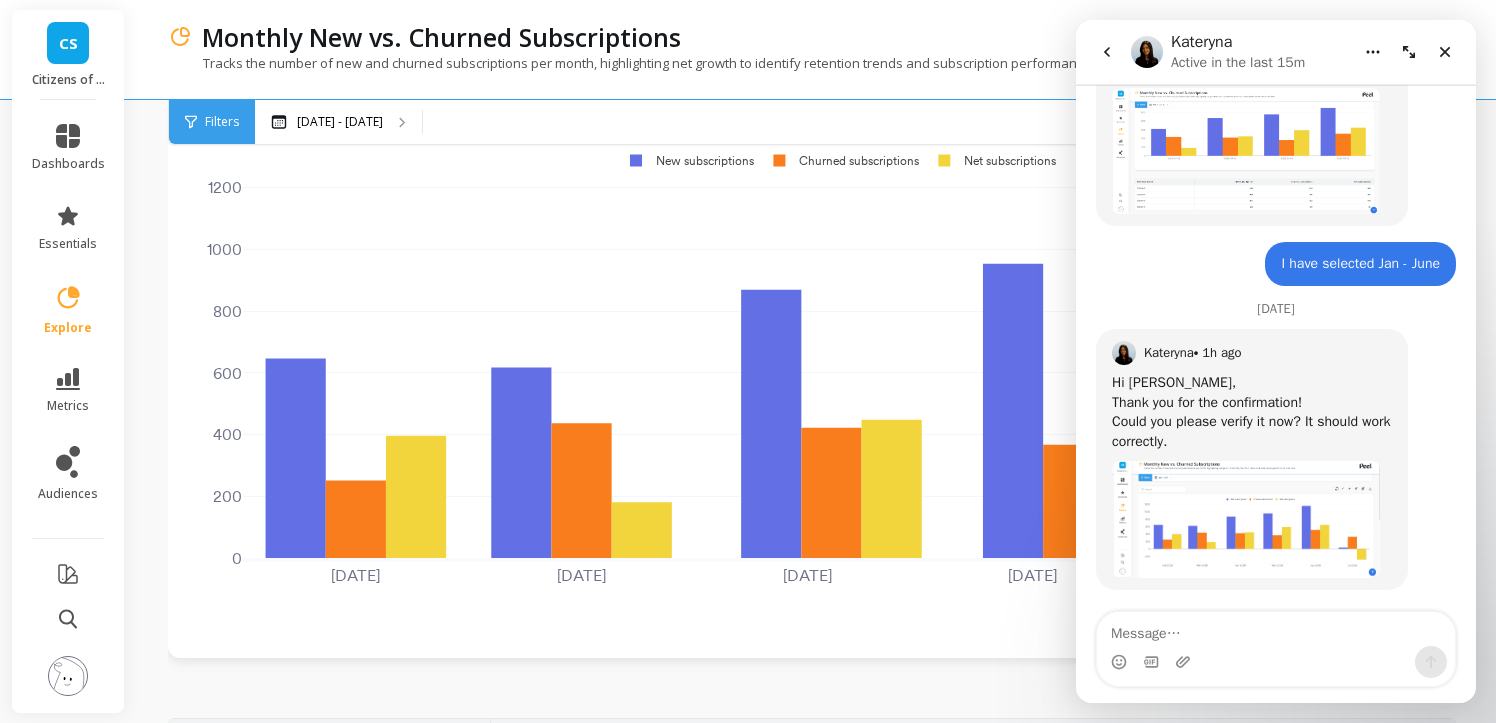 click at bounding box center [1246, 519] 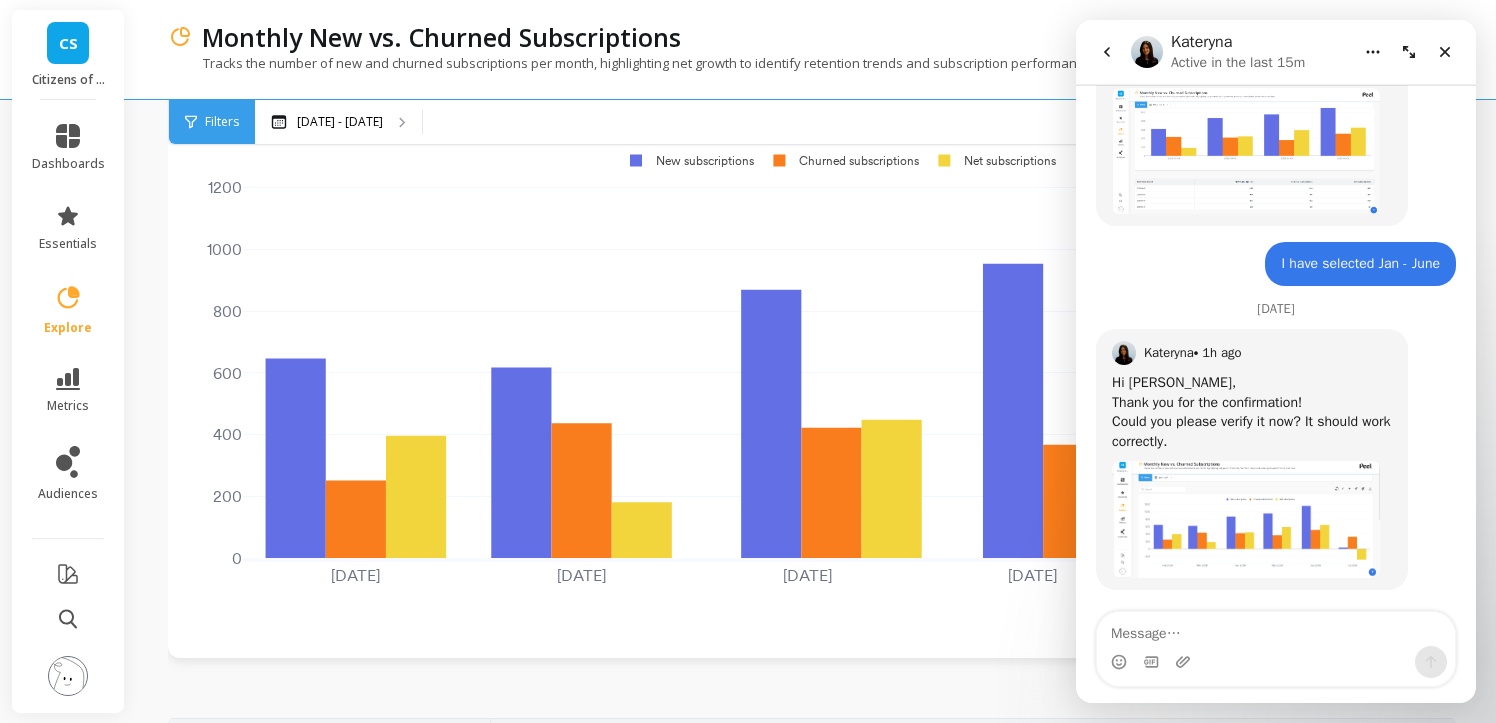 scroll, scrollTop: 0, scrollLeft: 0, axis: both 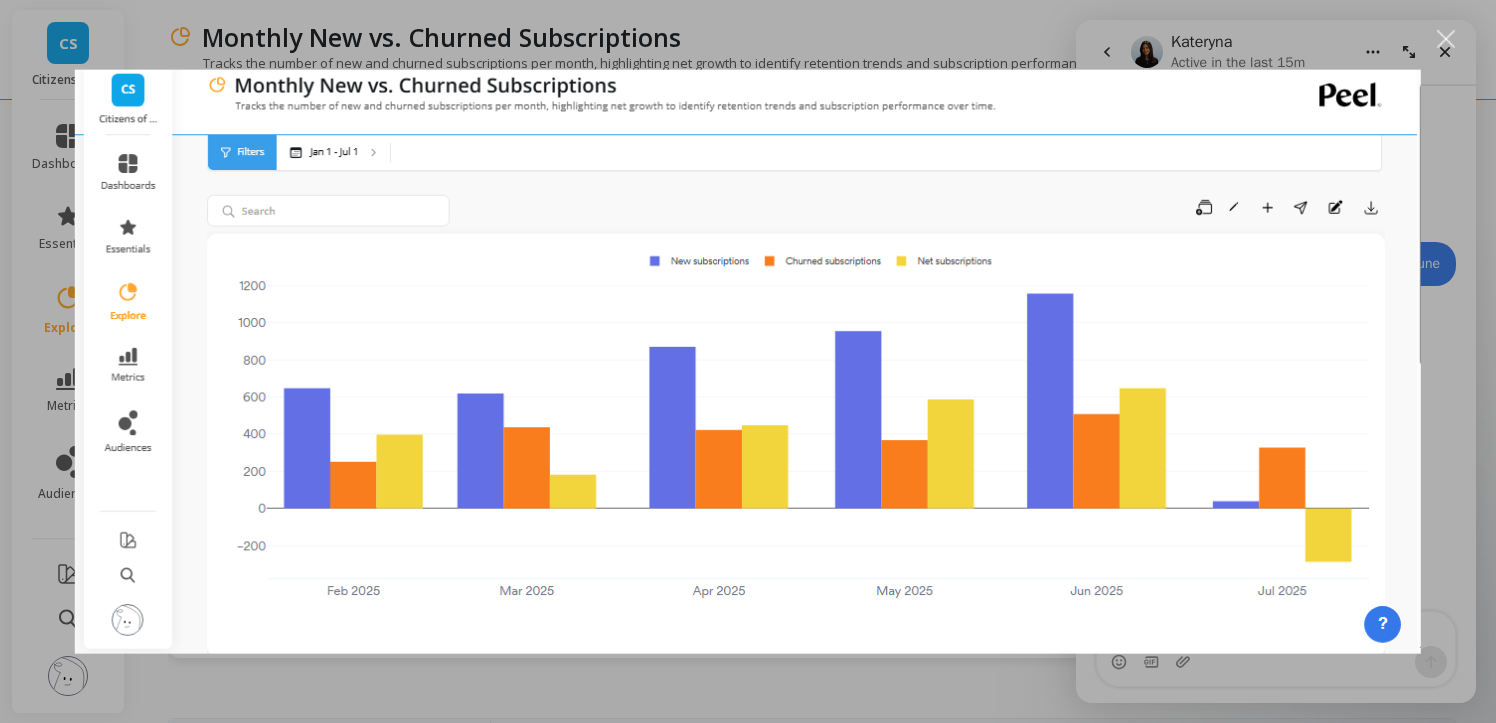 click at bounding box center [748, 361] 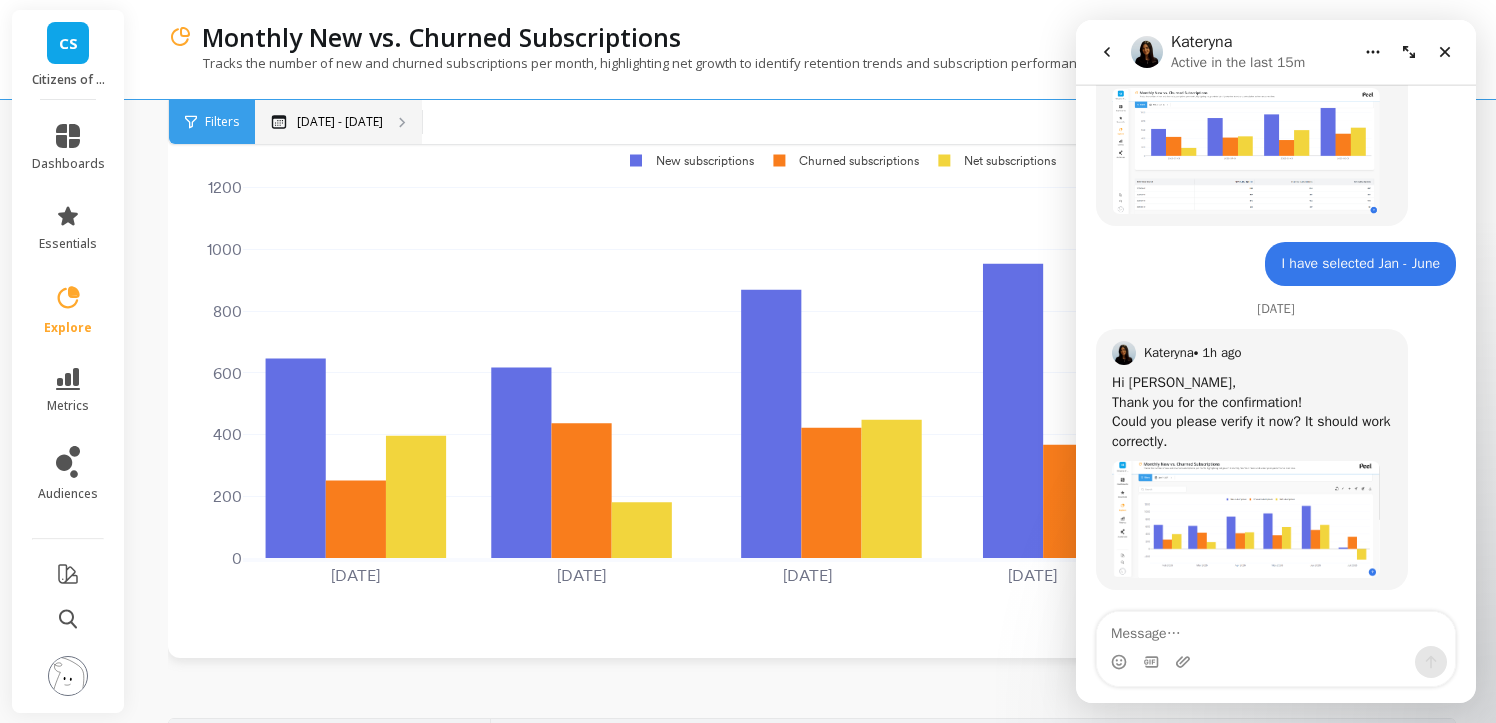 click on "[DATE] - [DATE]" at bounding box center (338, 122) 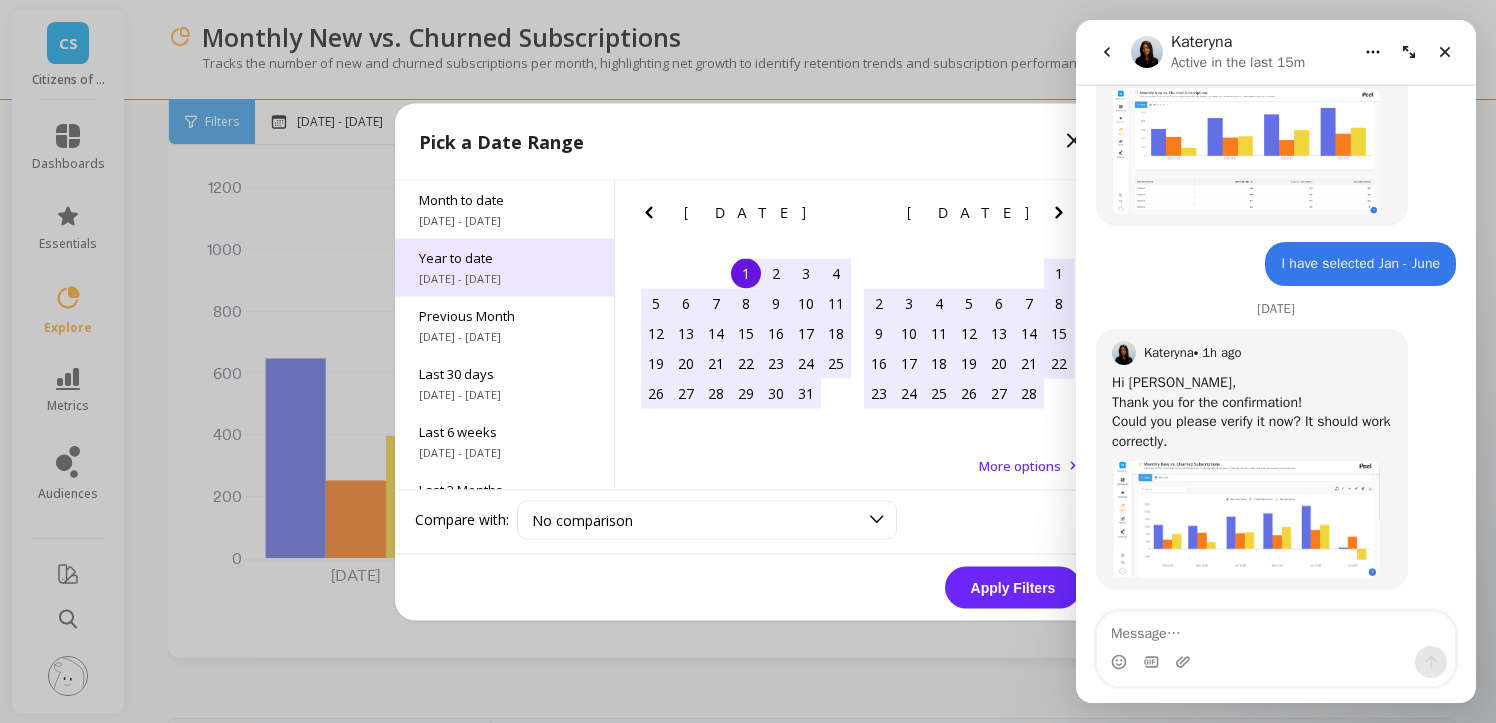 click on "Year to date" at bounding box center (504, 257) 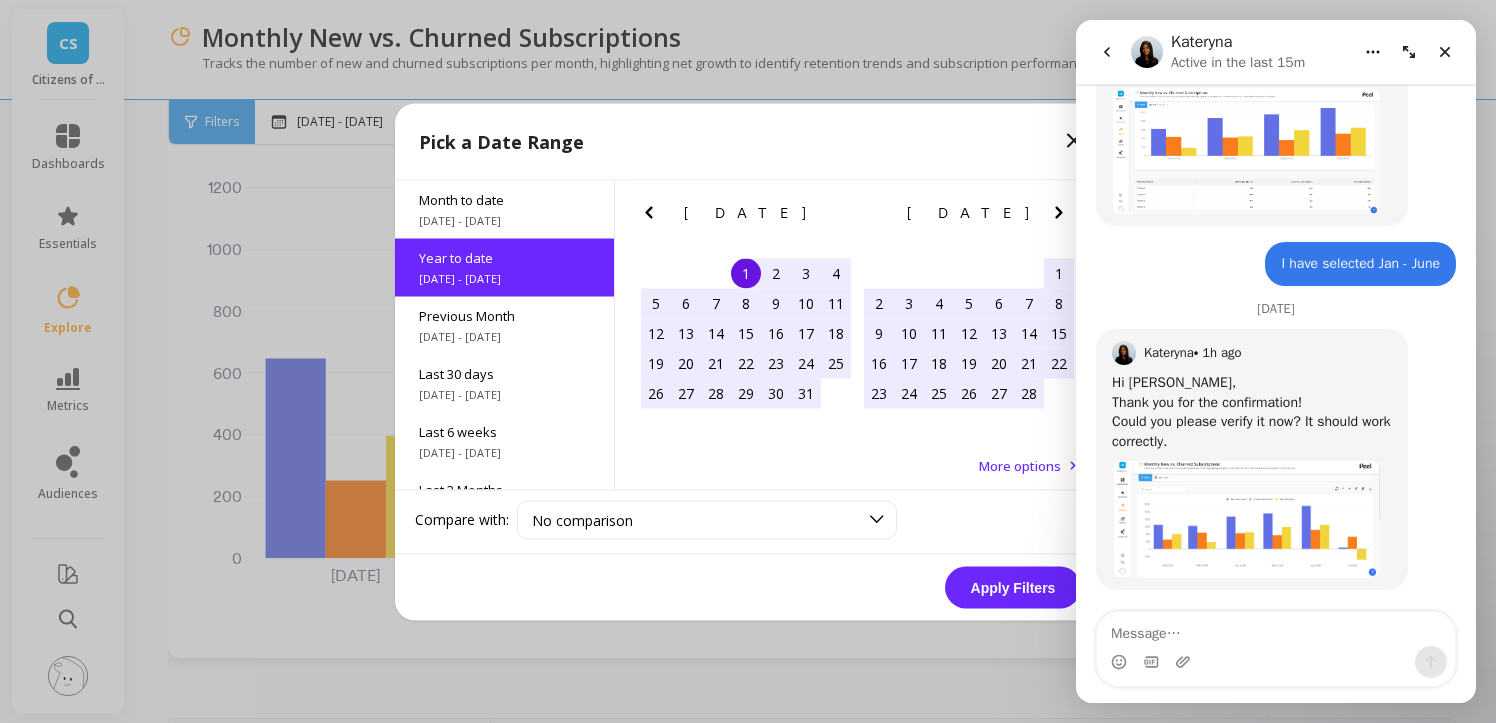 click on "Apply Filters" at bounding box center [1013, 587] 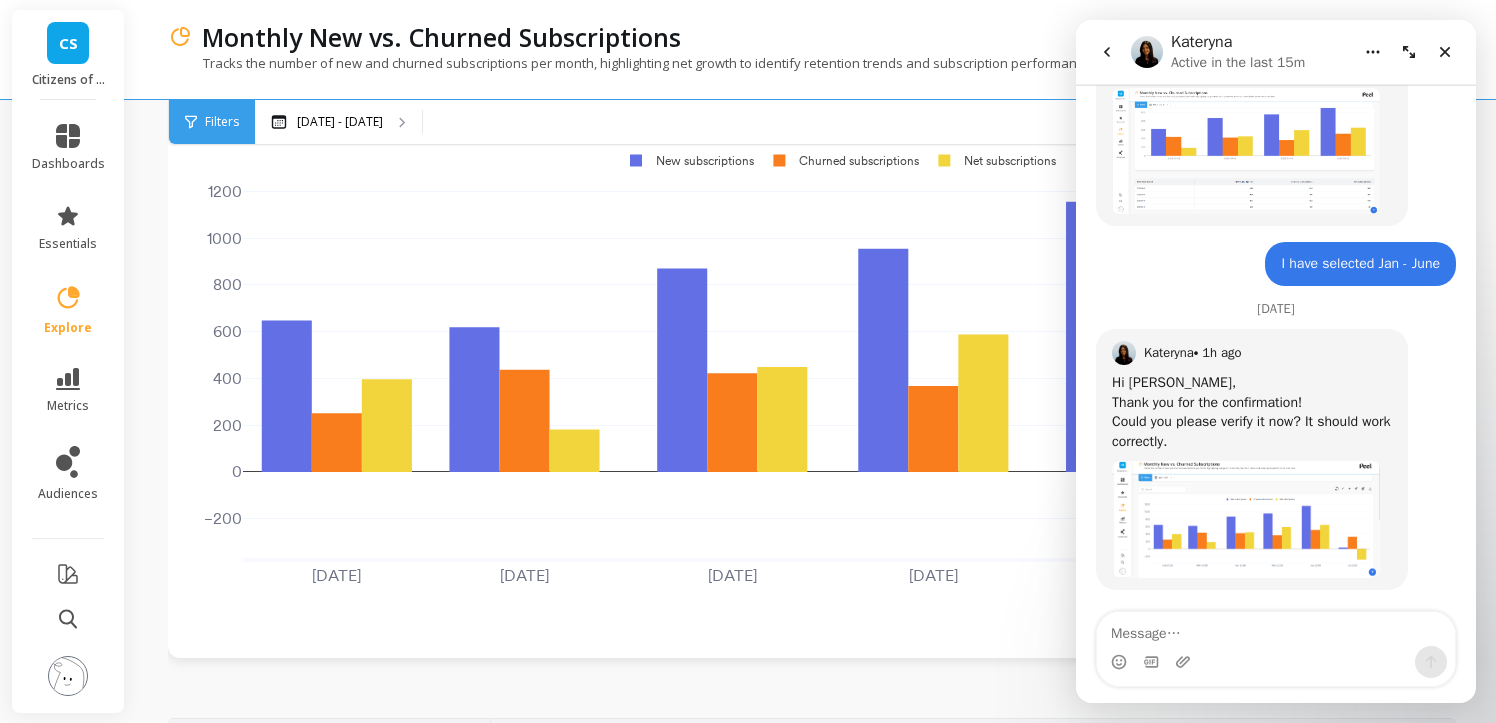 click on "Feb 2025 Mar 2025 Apr 2025 May 2025 Jun 2025 Jul 2025 −200 0 200 400 600 800 1000 1200 New subscriptions Churned subscriptions Net subscriptions" at bounding box center (812, 392) 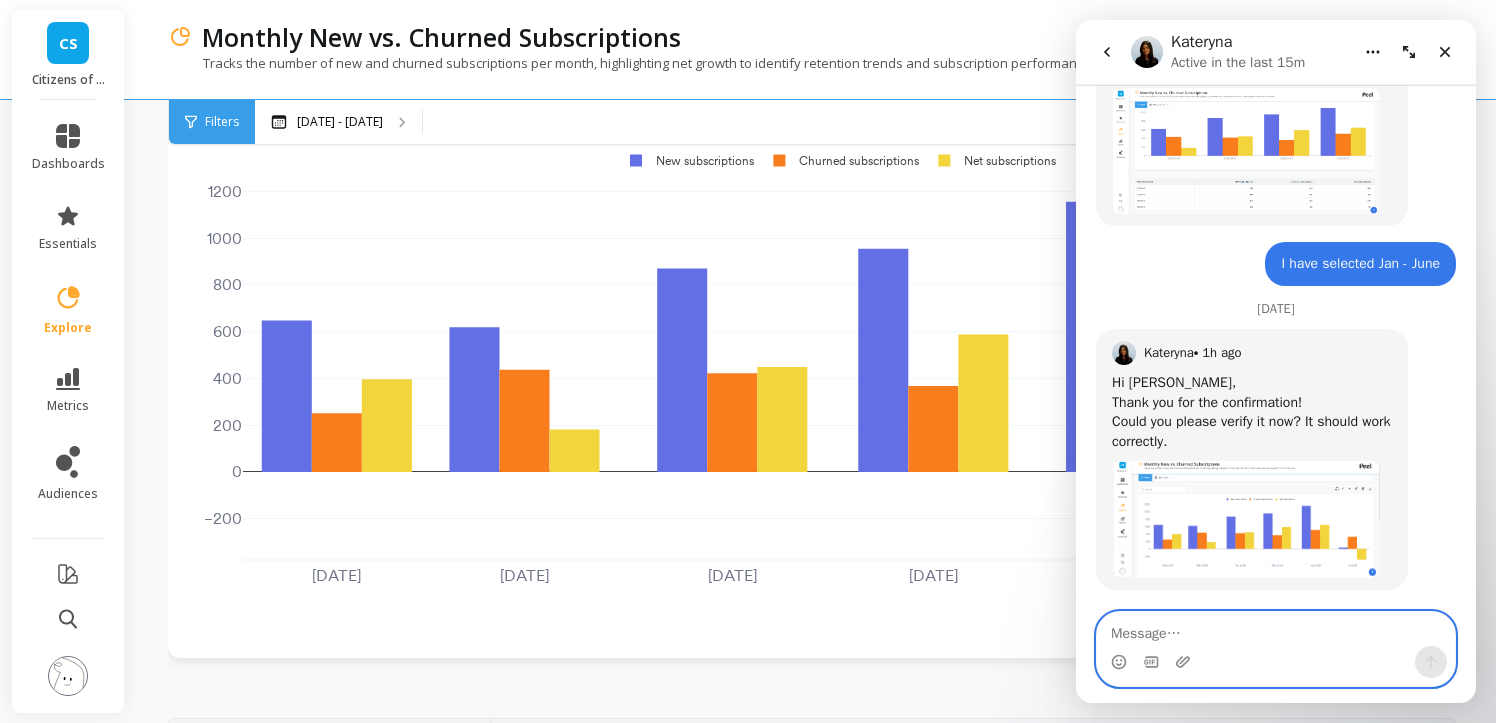 click at bounding box center (1276, 629) 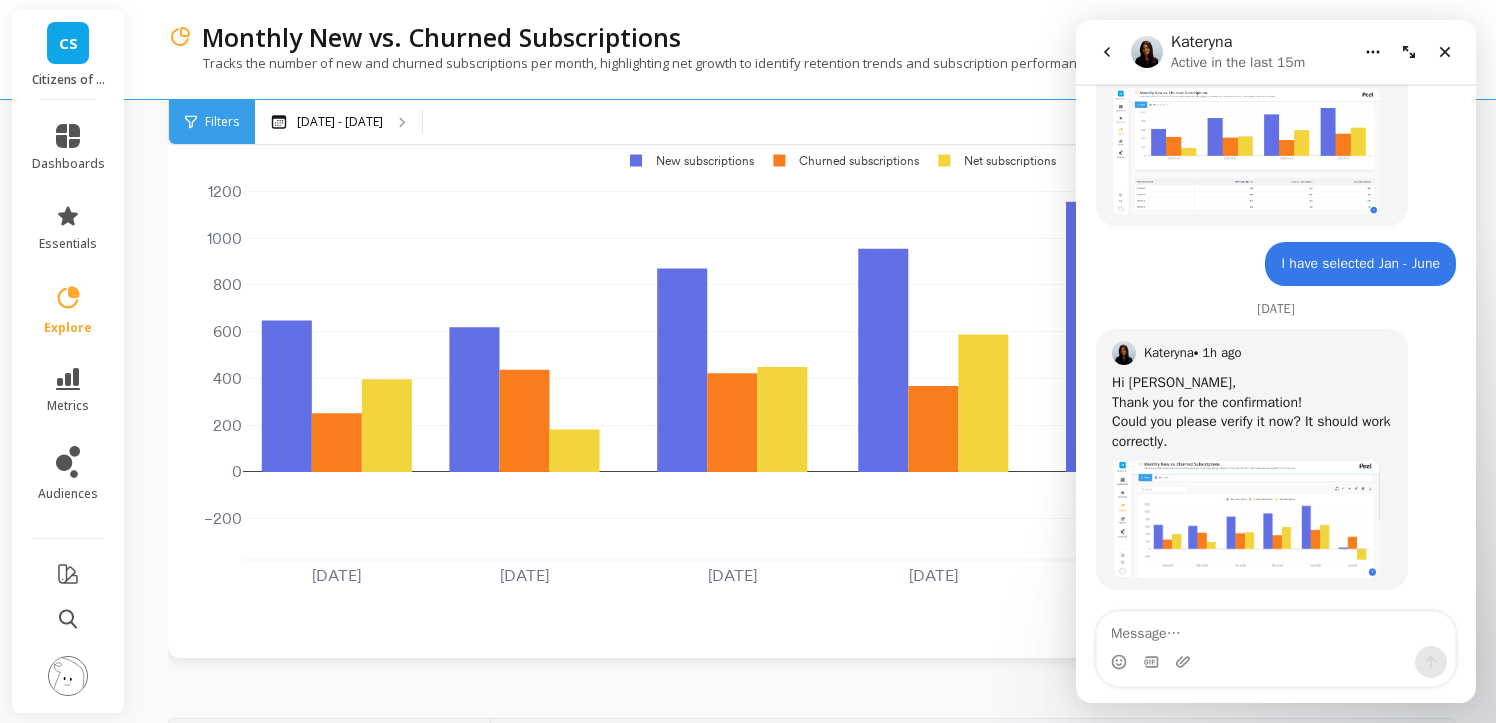 click at bounding box center (1246, 519) 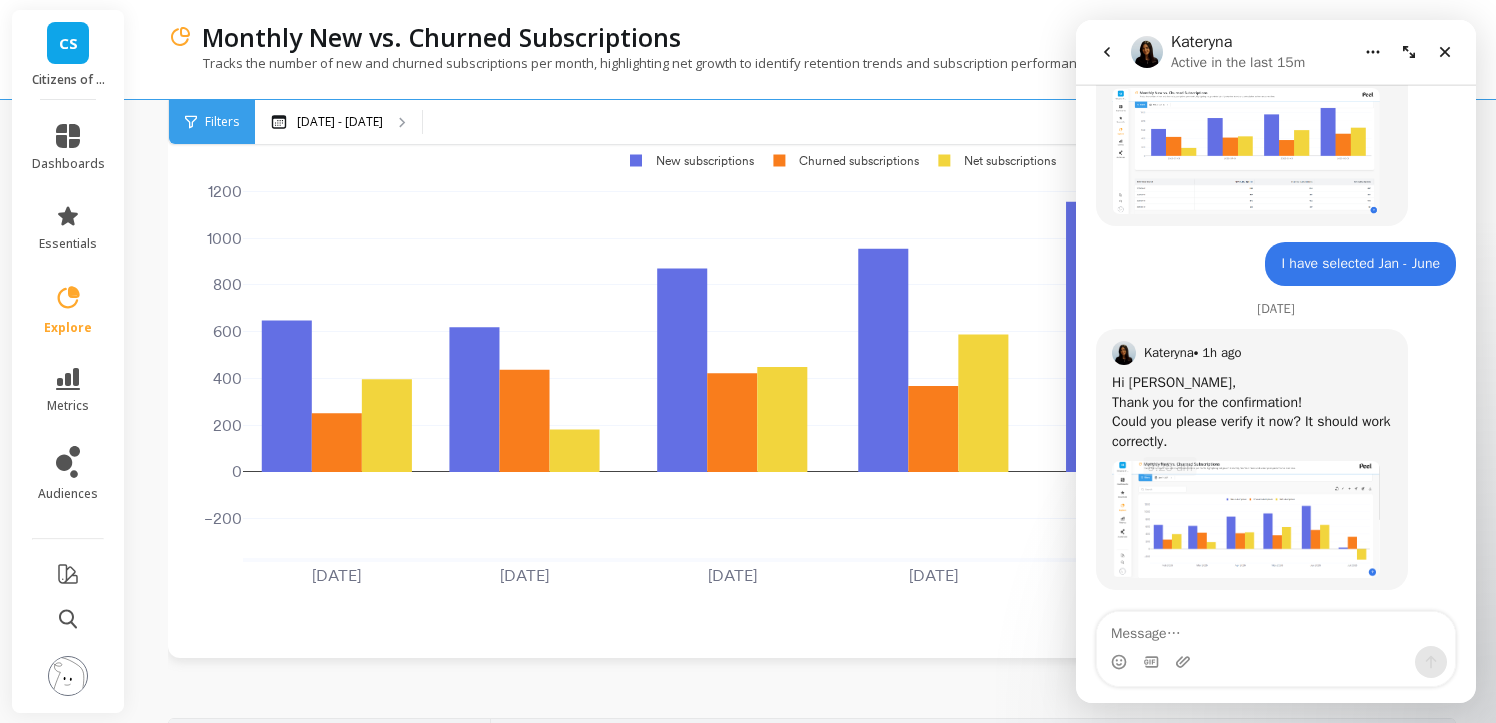 scroll, scrollTop: 0, scrollLeft: 0, axis: both 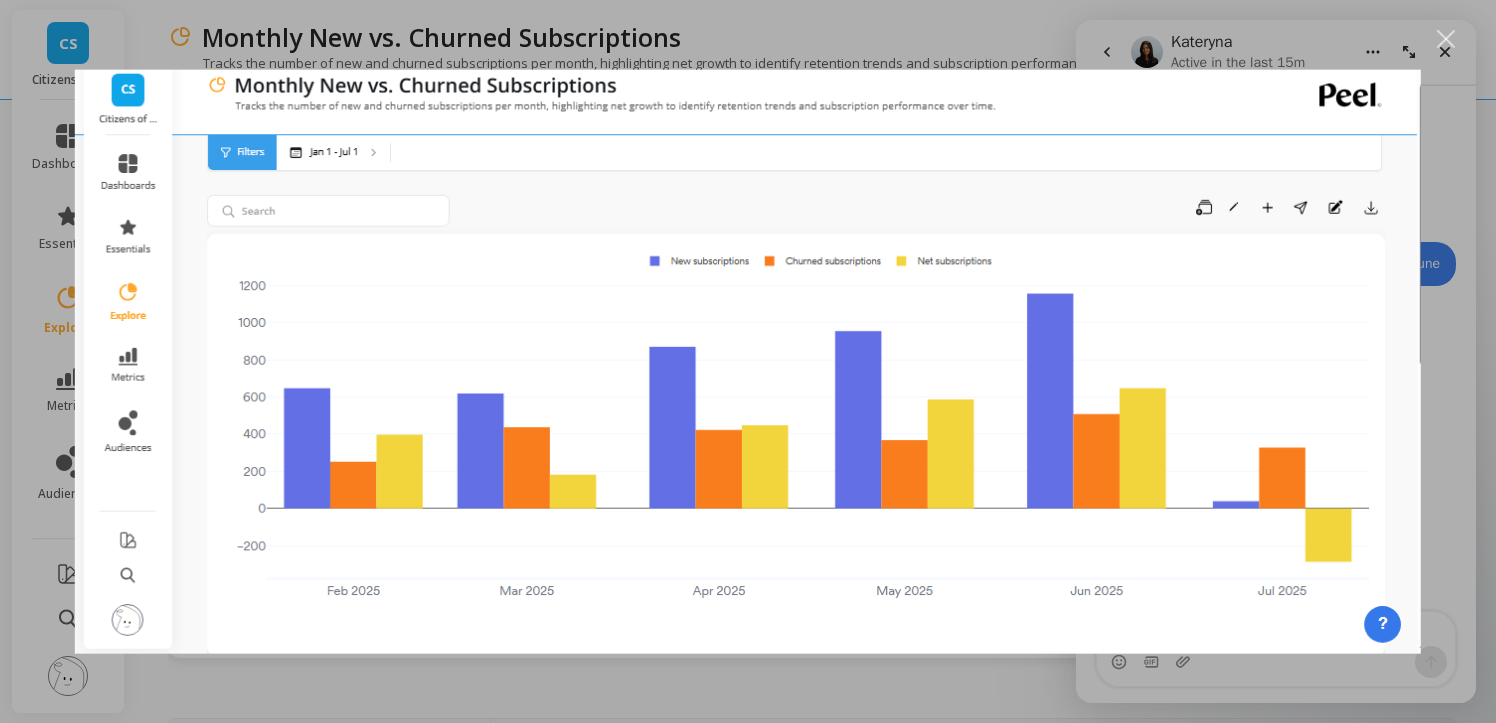 click at bounding box center (1446, 39) 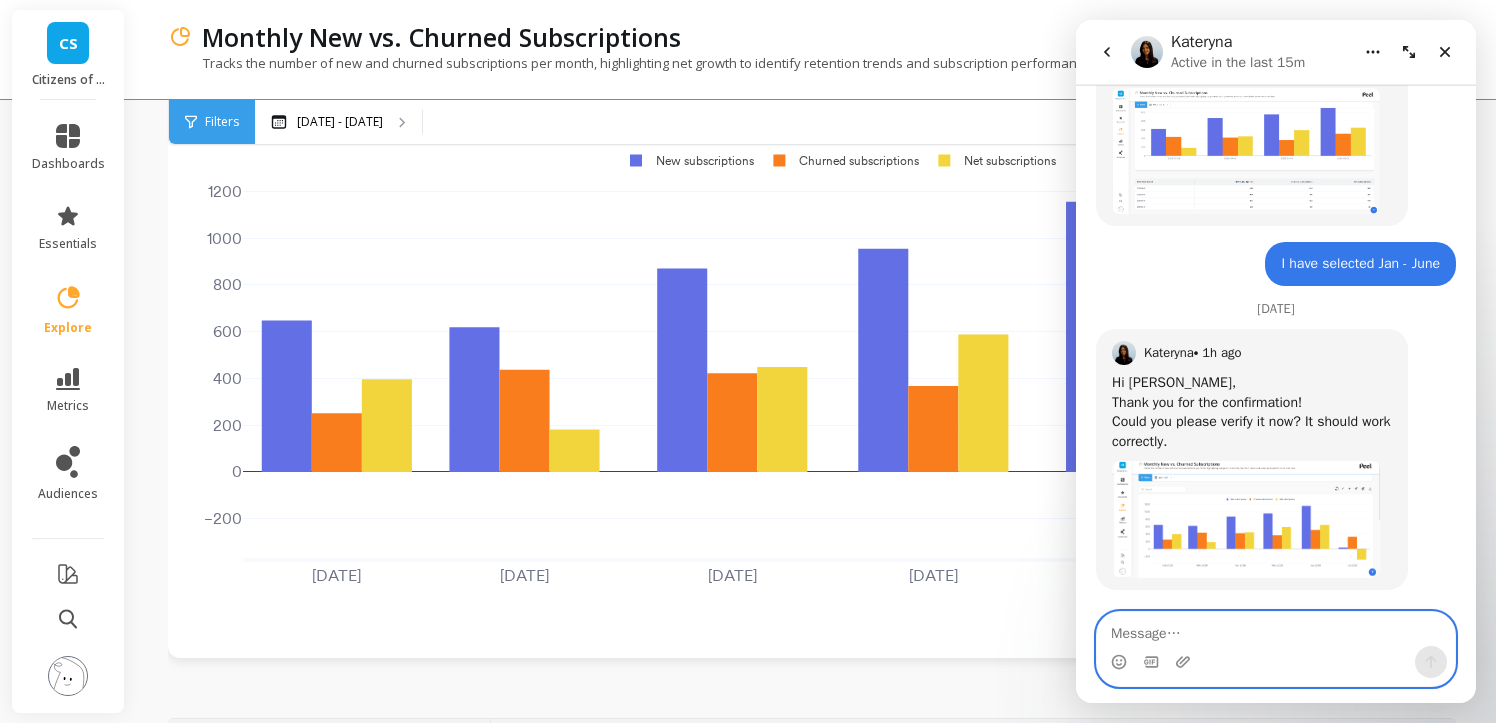 click at bounding box center (1276, 629) 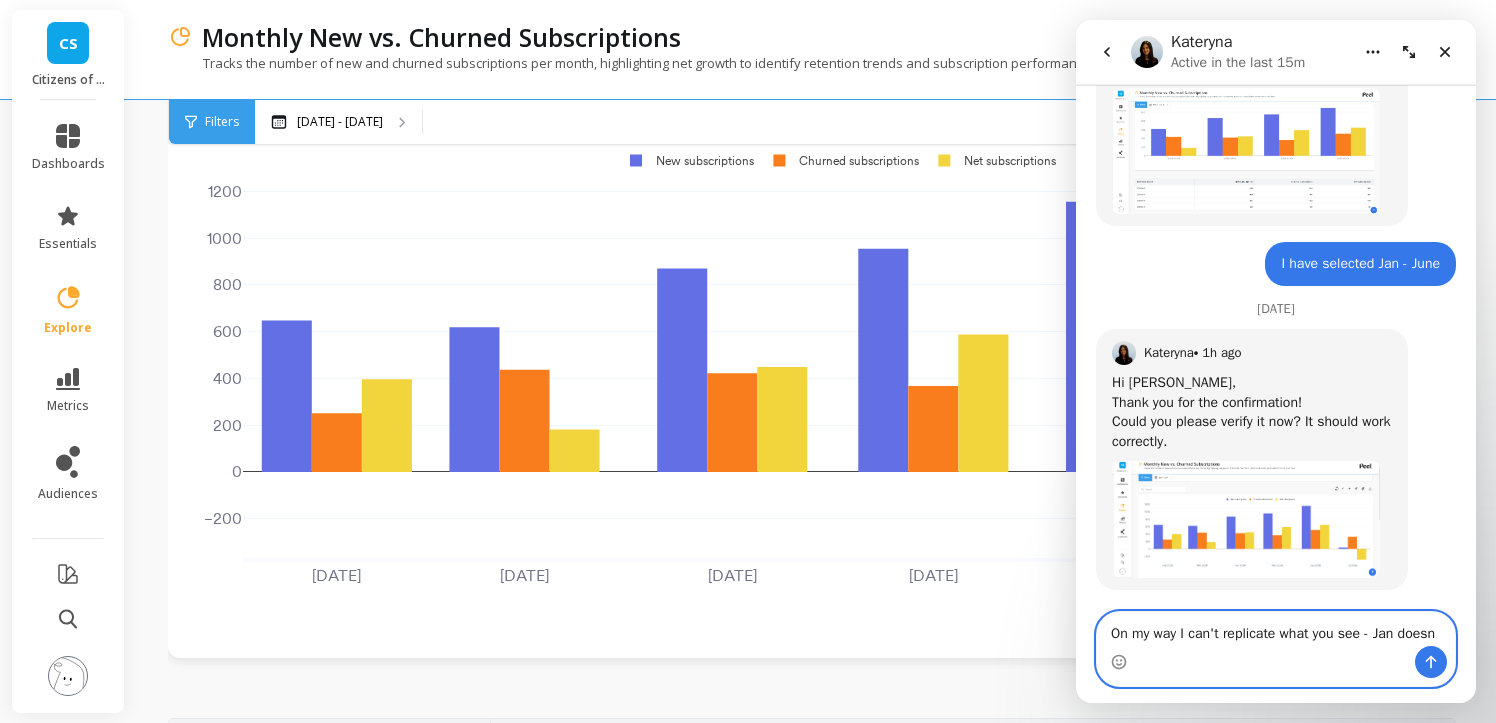 scroll, scrollTop: 2968, scrollLeft: 0, axis: vertical 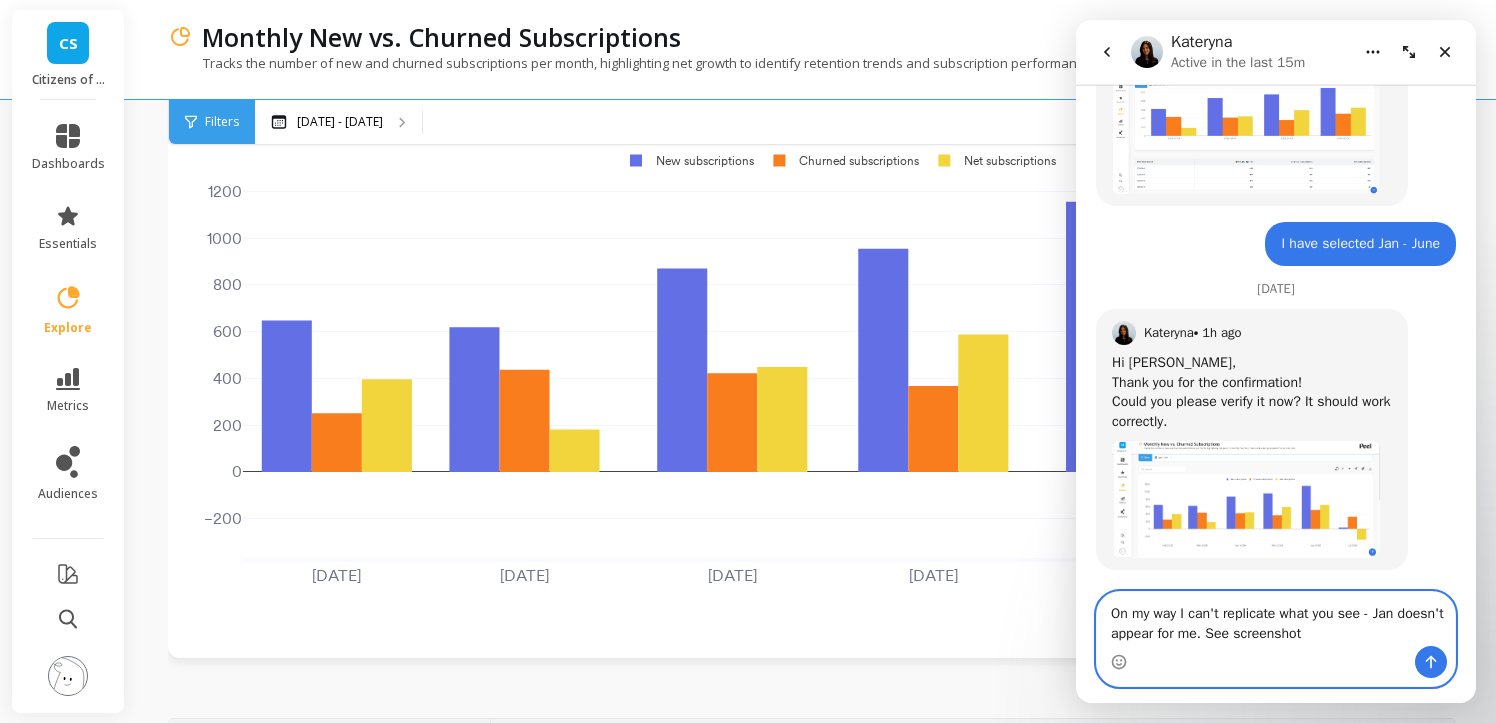 type on "On my way I can't replicate what you see - Jan doesn't appear for me. See screenshot" 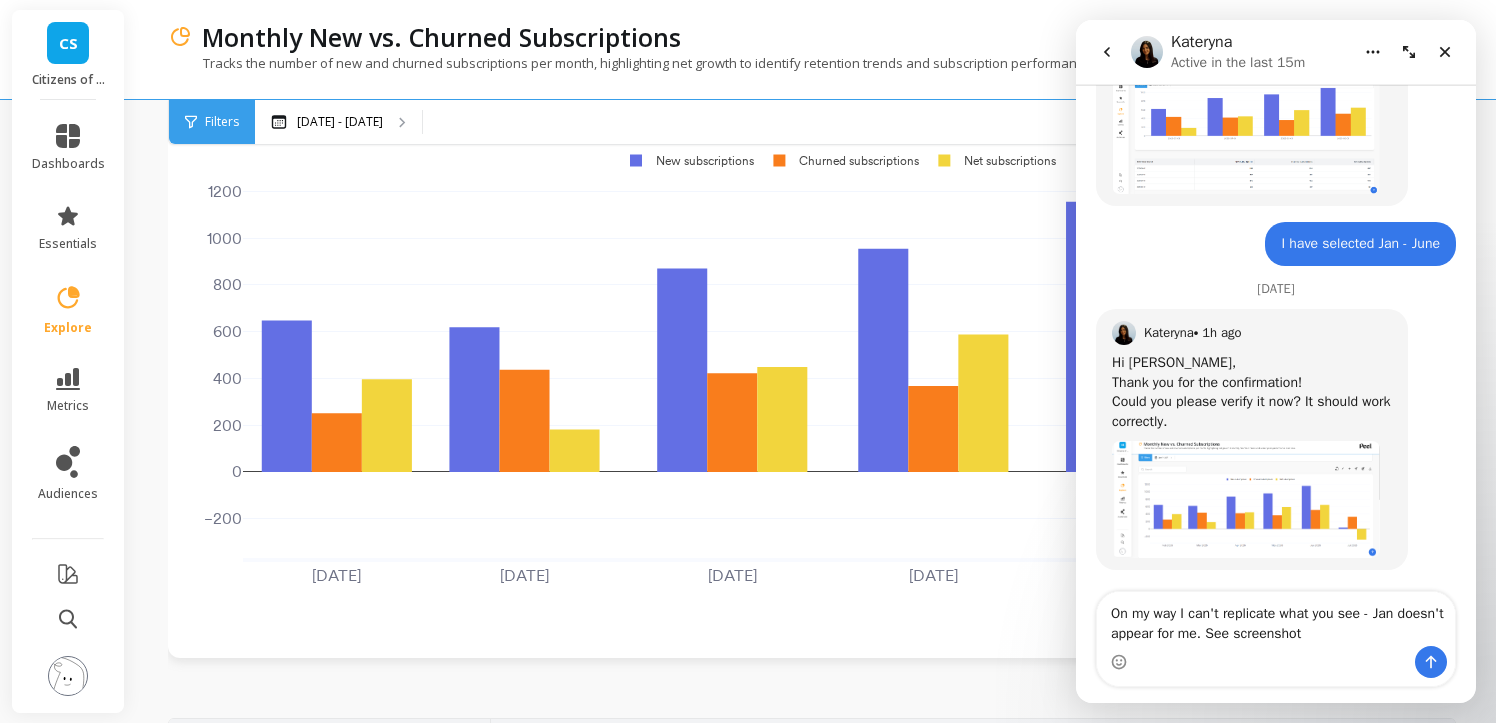 click on "Feb 2025 Mar 2025 Apr 2025 May 2025 Jun 2025 Jul 2025 −200 0 200 400 600 800 1000 1200 New subscriptions Churned subscriptions Net subscriptions" at bounding box center (812, 392) 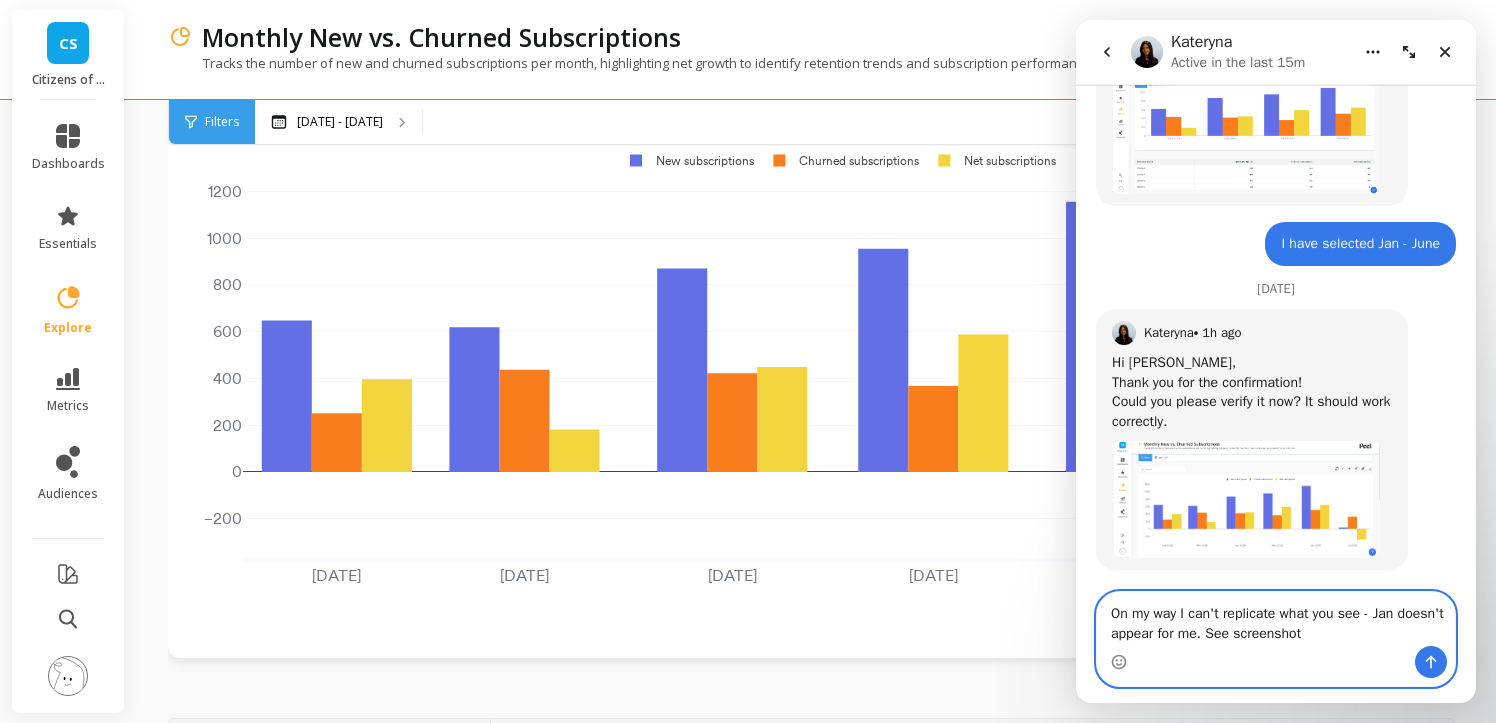 type 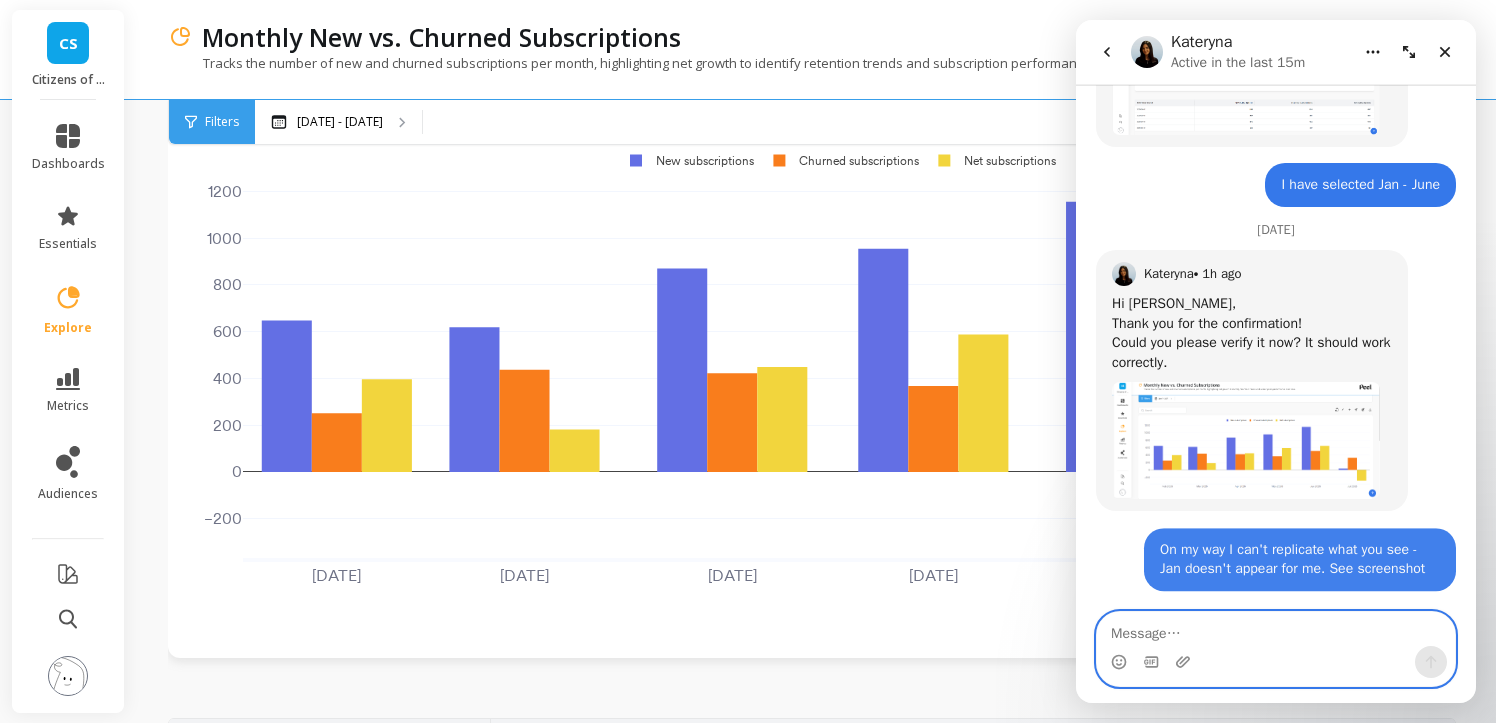 scroll, scrollTop: 3027, scrollLeft: 0, axis: vertical 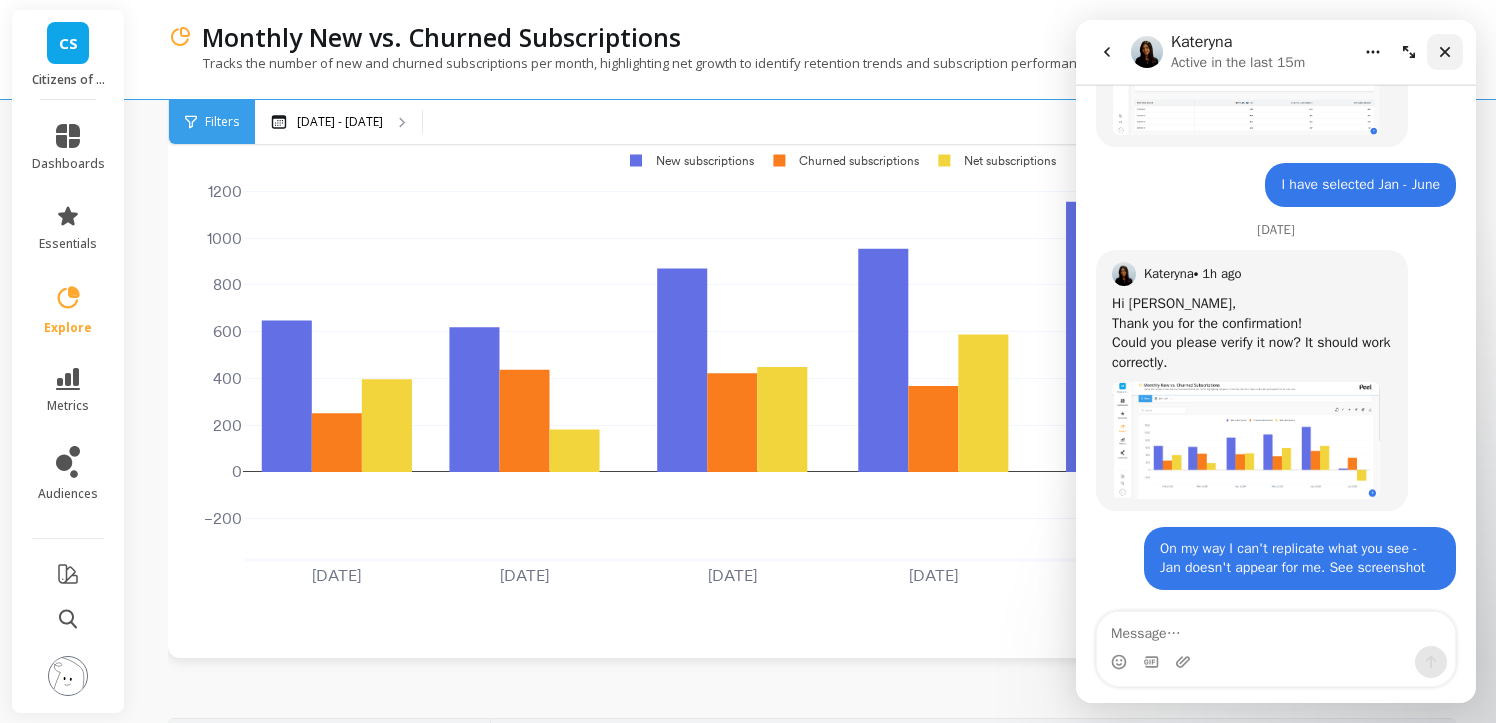 click at bounding box center (1445, 52) 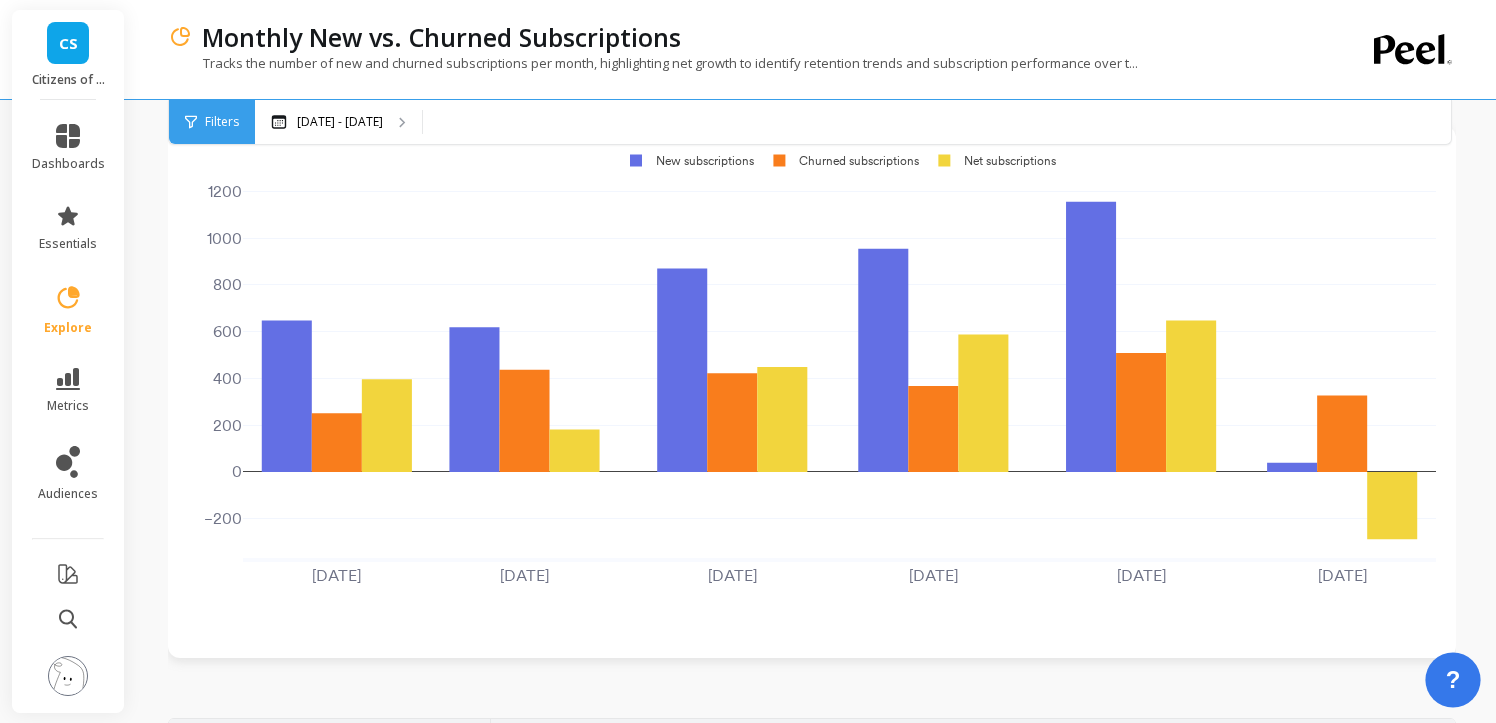 click on "?" at bounding box center (1453, 680) 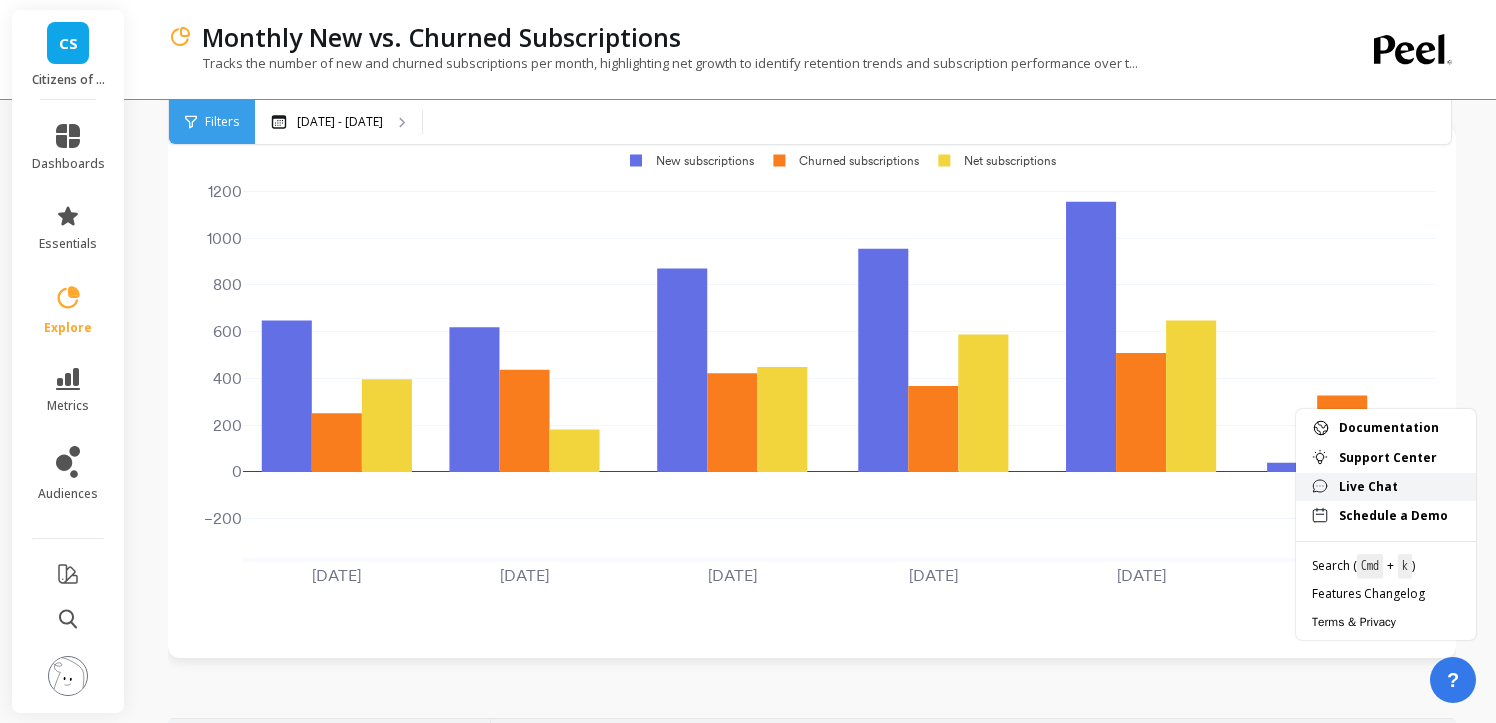 click on "Live Chat" at bounding box center (1399, 487) 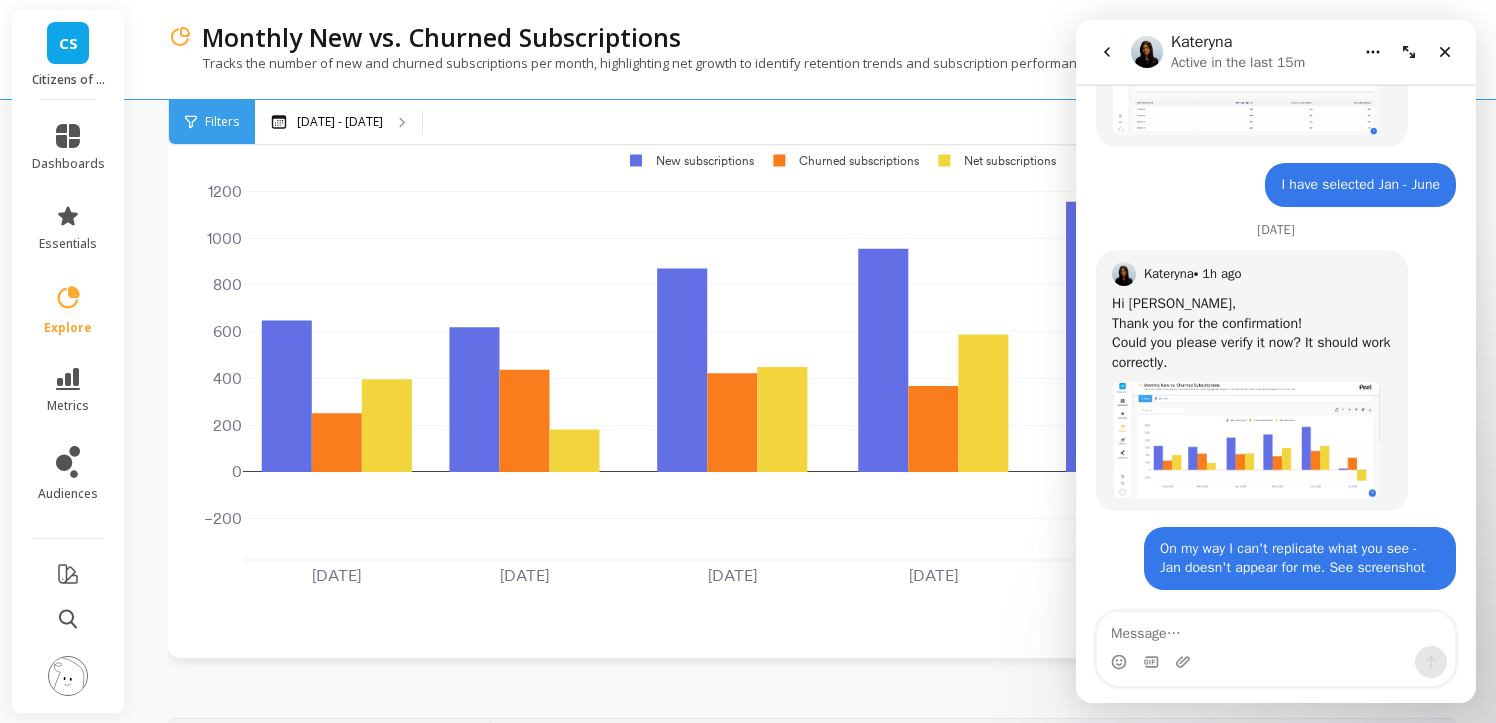 scroll, scrollTop: 3027, scrollLeft: 0, axis: vertical 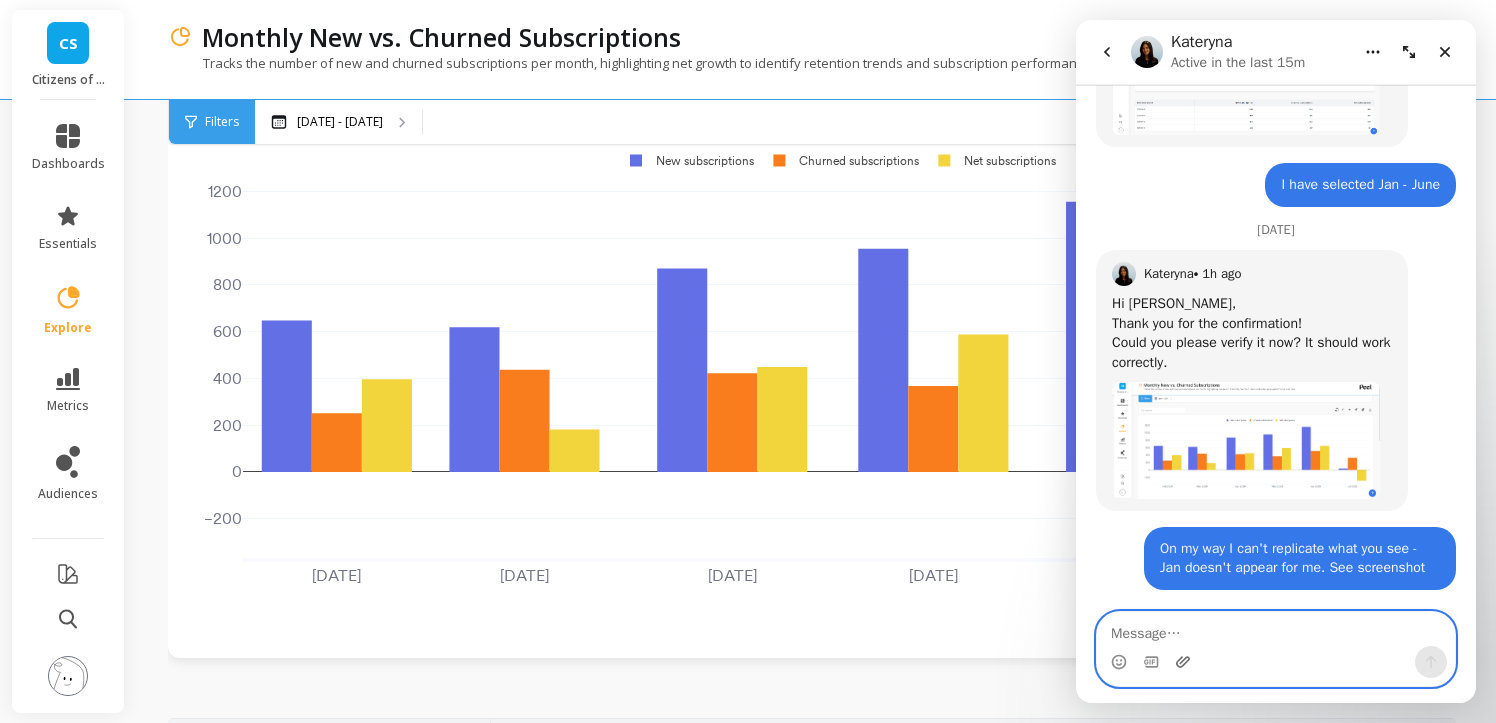 click 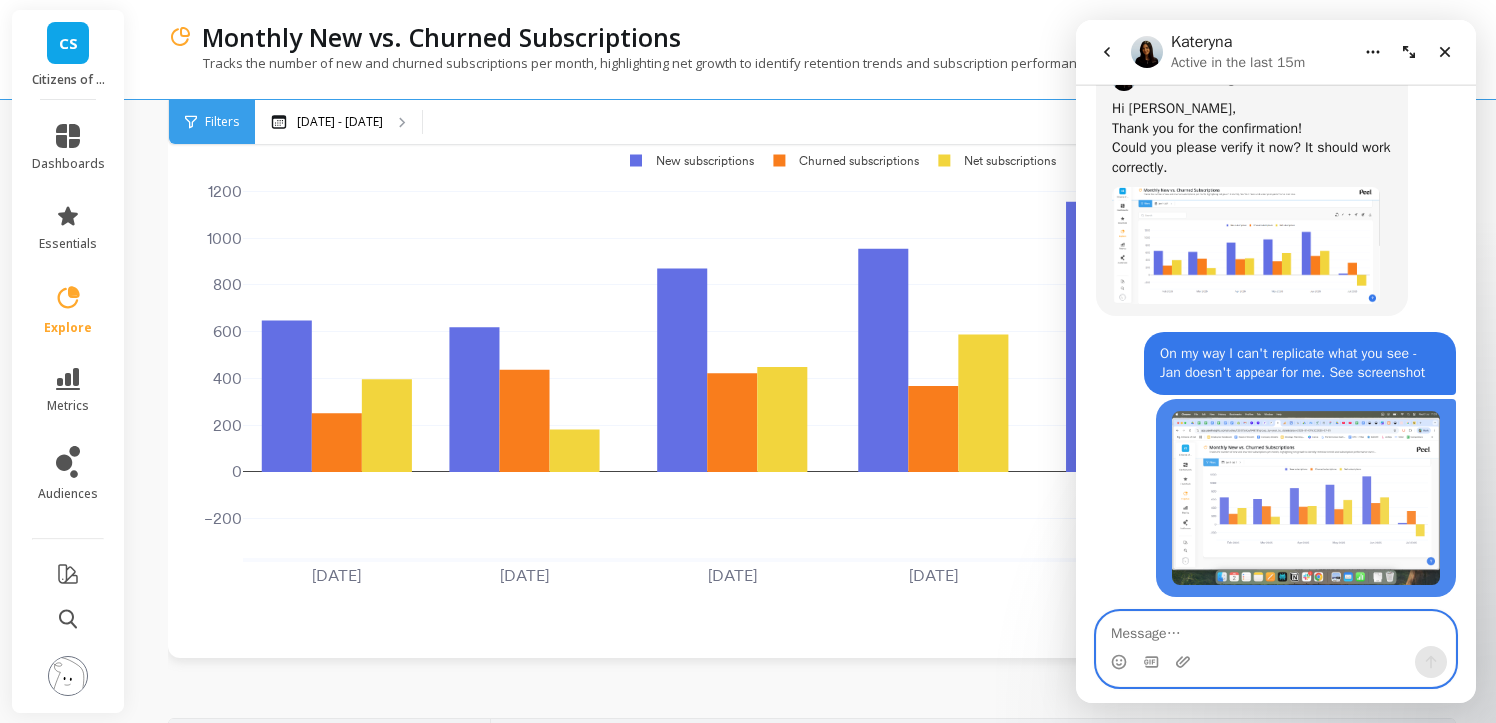 scroll, scrollTop: 3227, scrollLeft: 0, axis: vertical 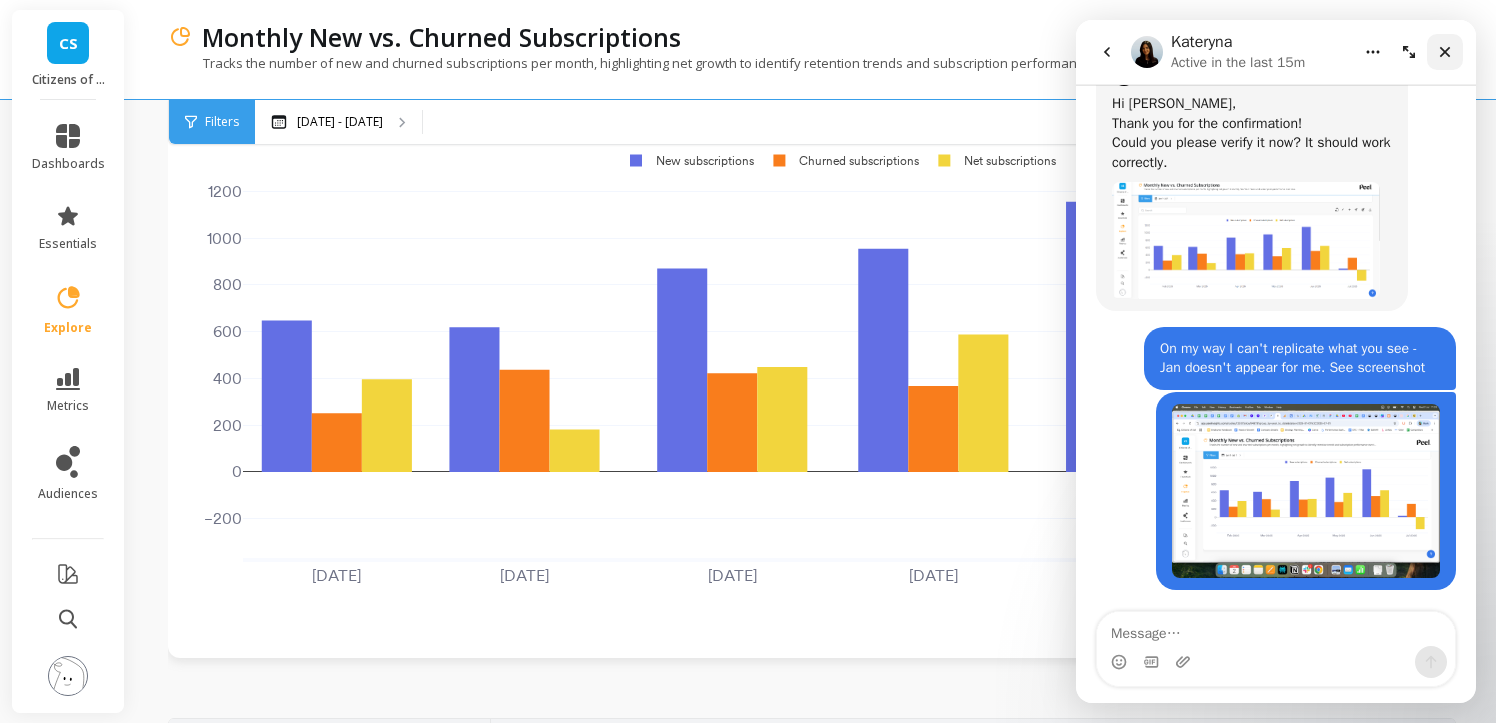 click at bounding box center [1445, 52] 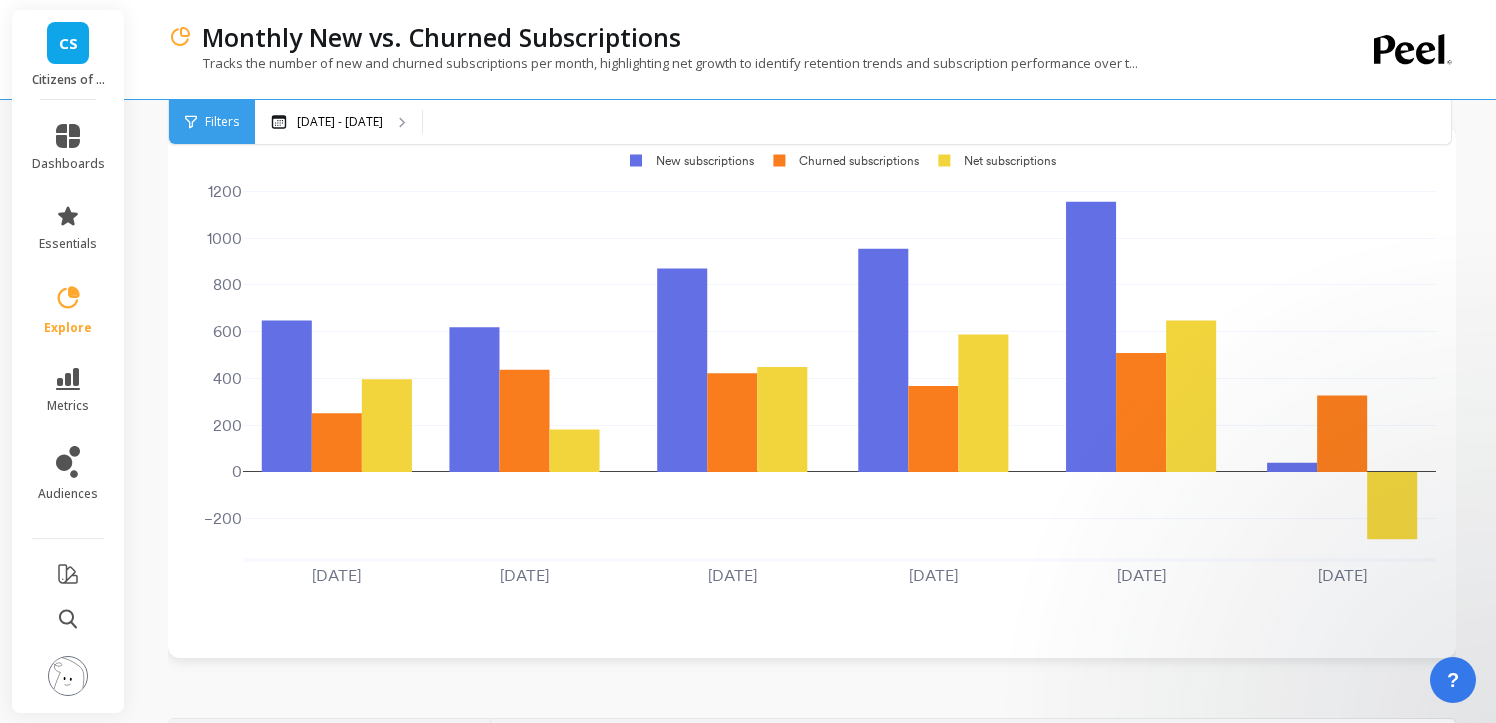 scroll, scrollTop: 0, scrollLeft: 0, axis: both 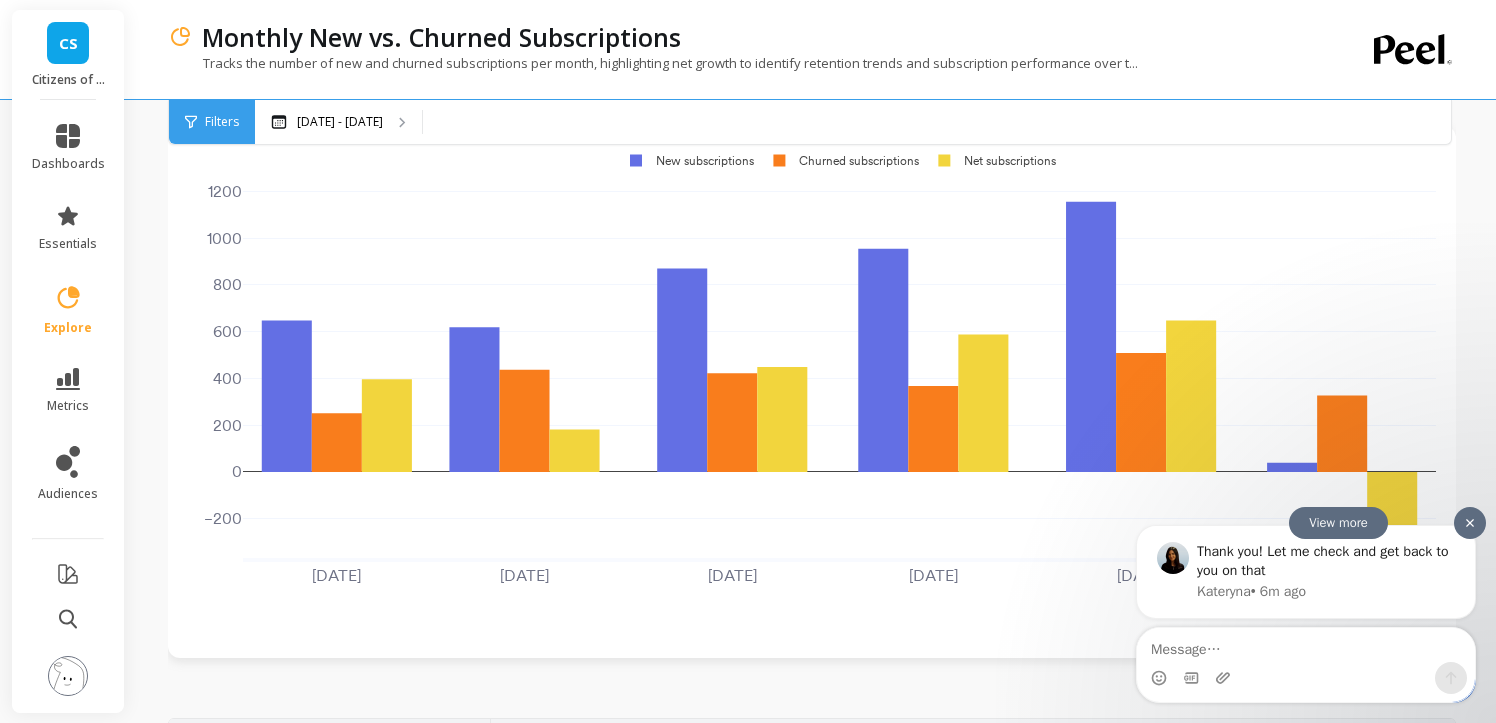 click on "Thank you! Let me check and get back to you on that" at bounding box center (1326, 560) 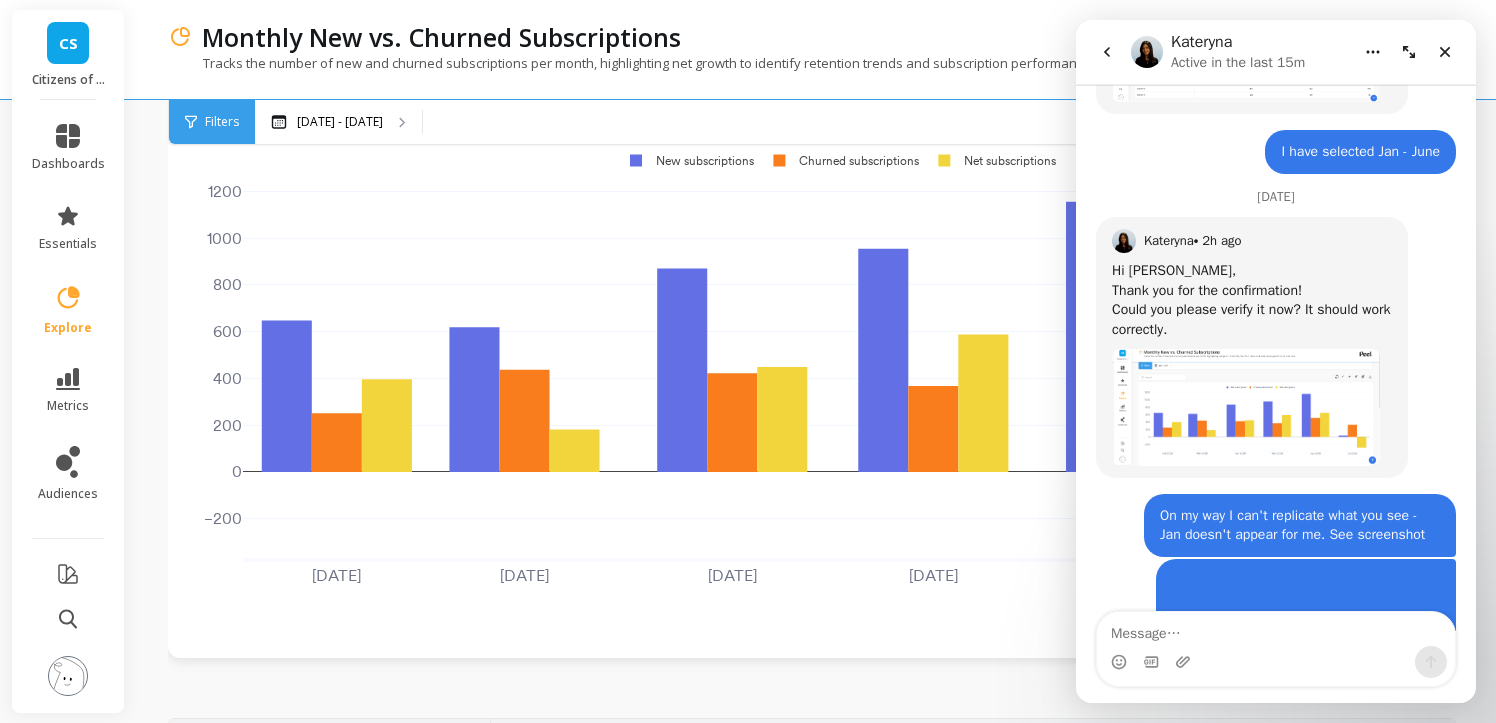 scroll, scrollTop: 3338, scrollLeft: 0, axis: vertical 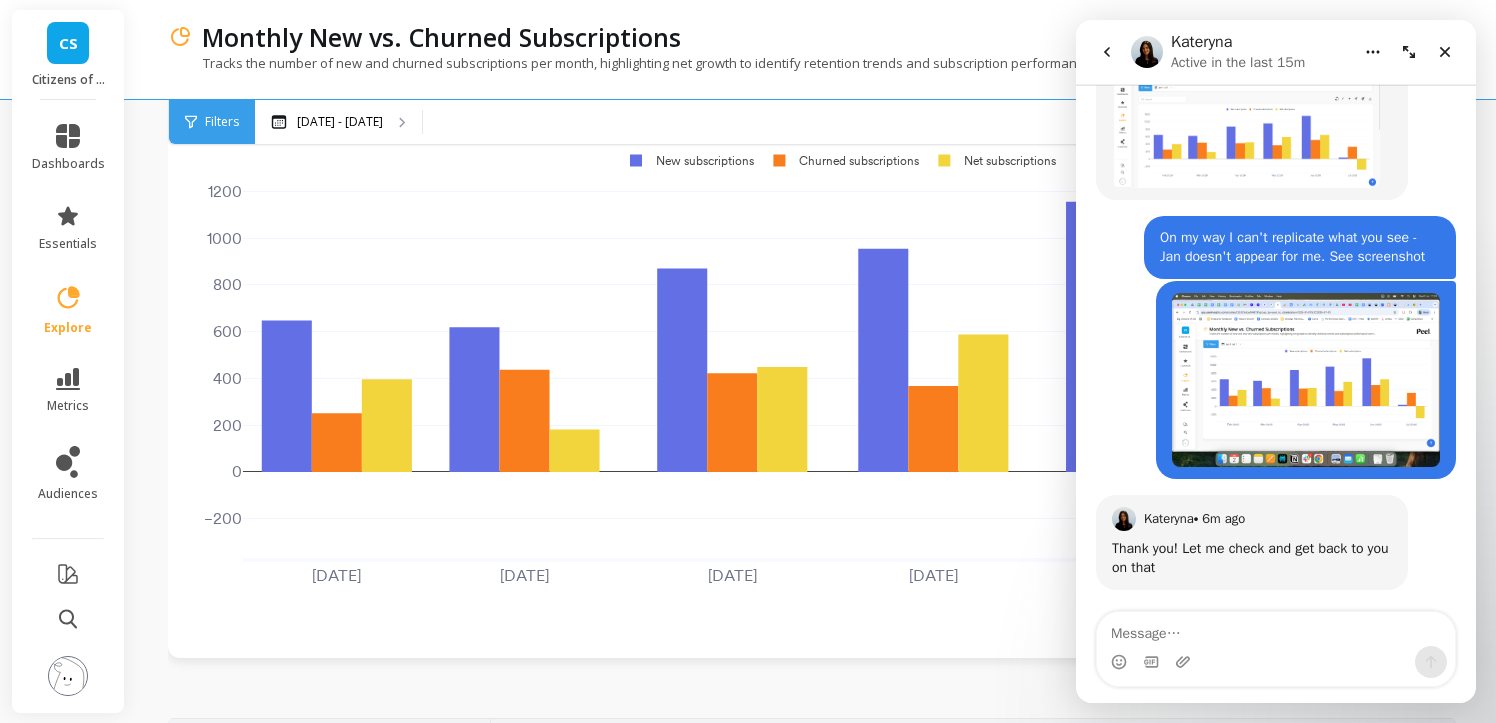 click at bounding box center (1276, 629) 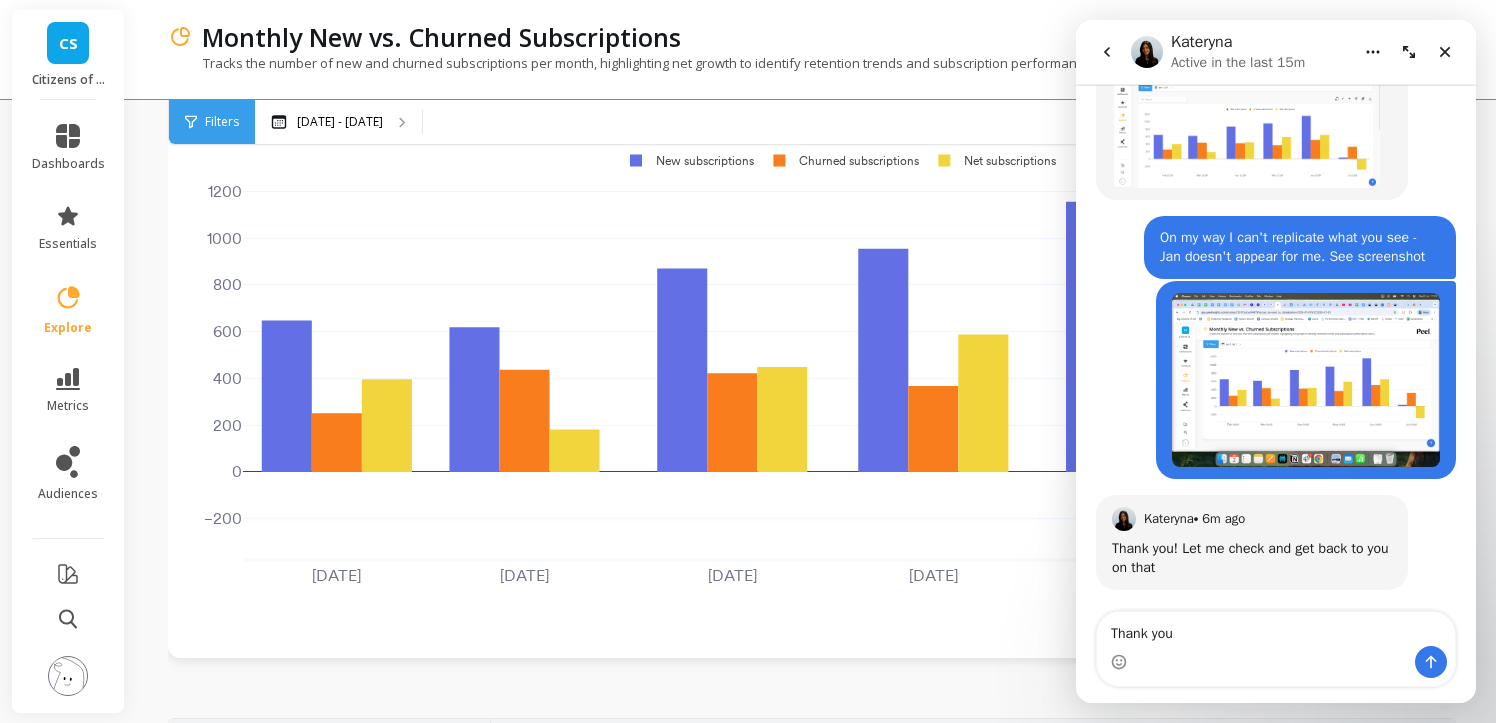 type on "Thank you!" 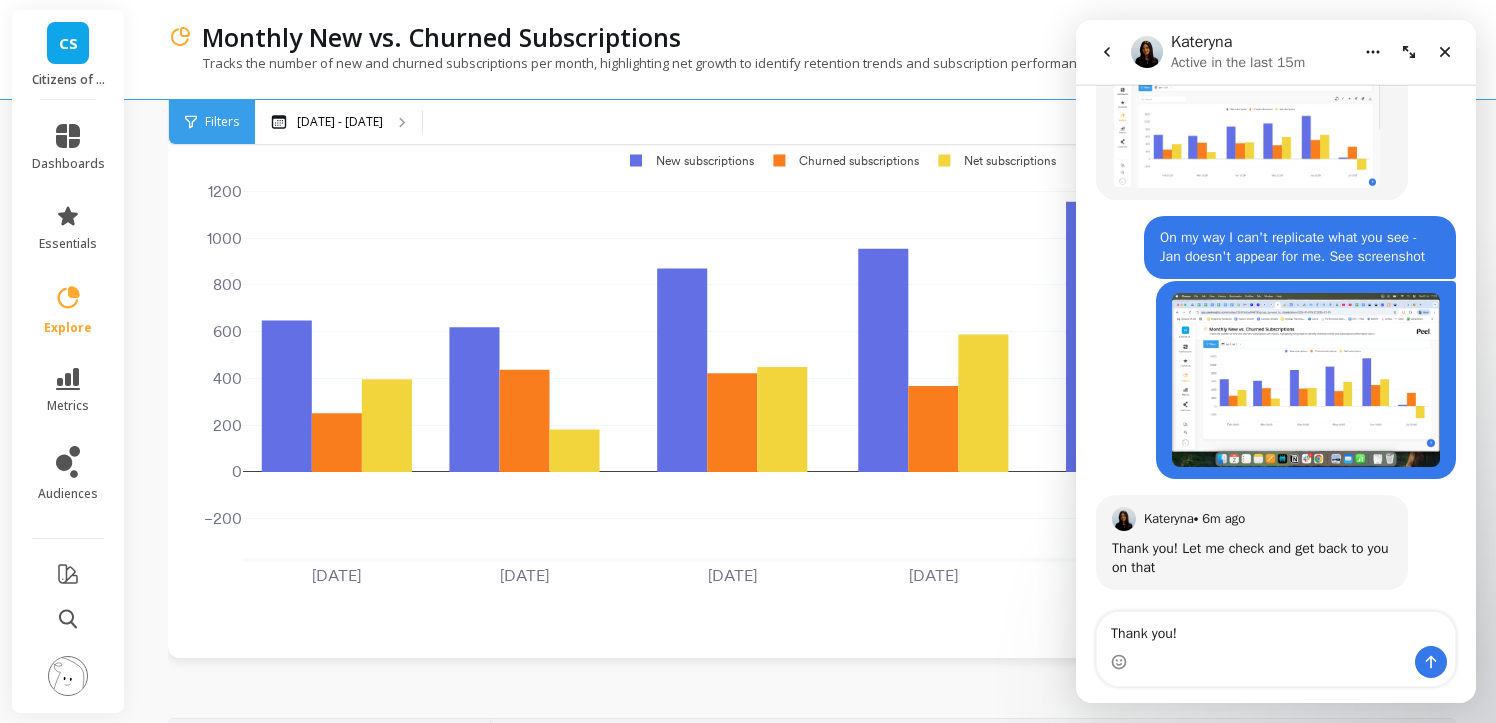 type 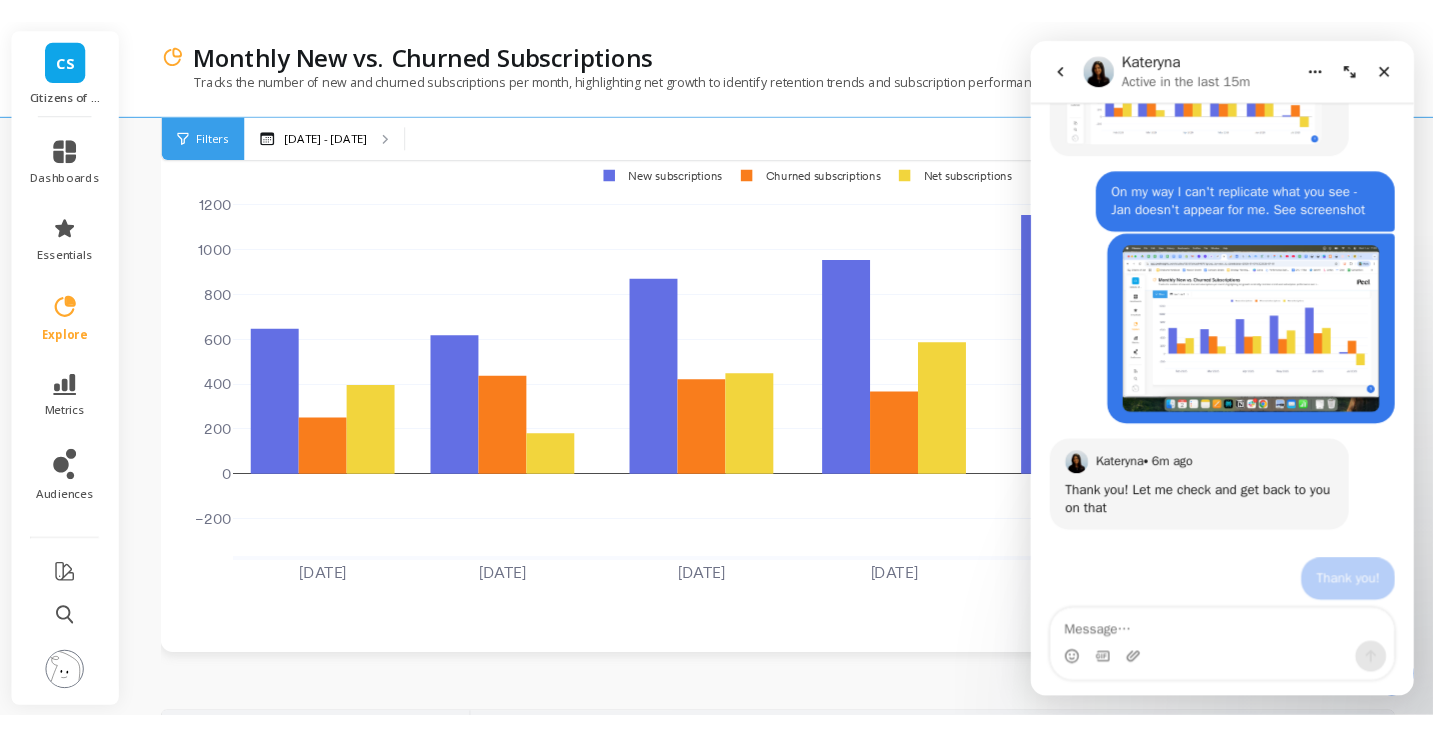 scroll, scrollTop: 3398, scrollLeft: 0, axis: vertical 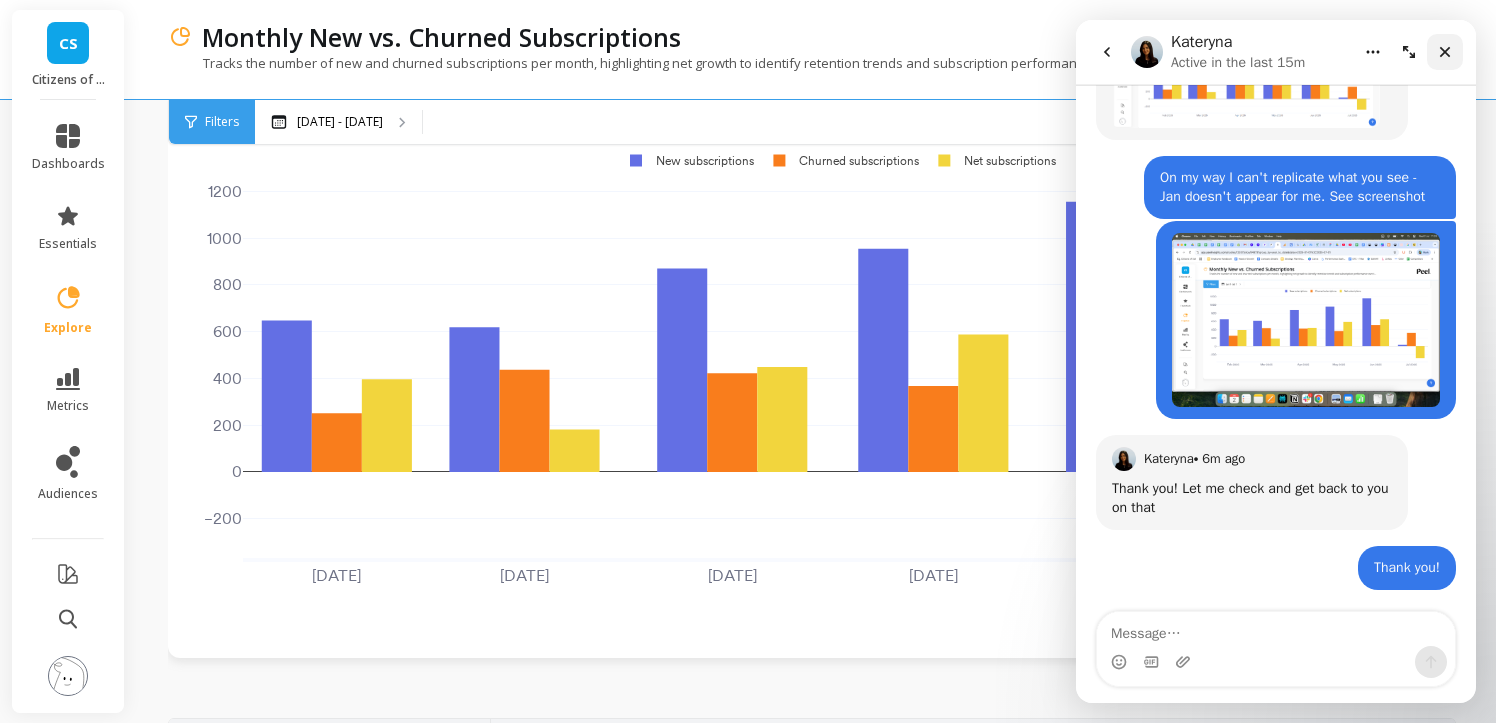 click 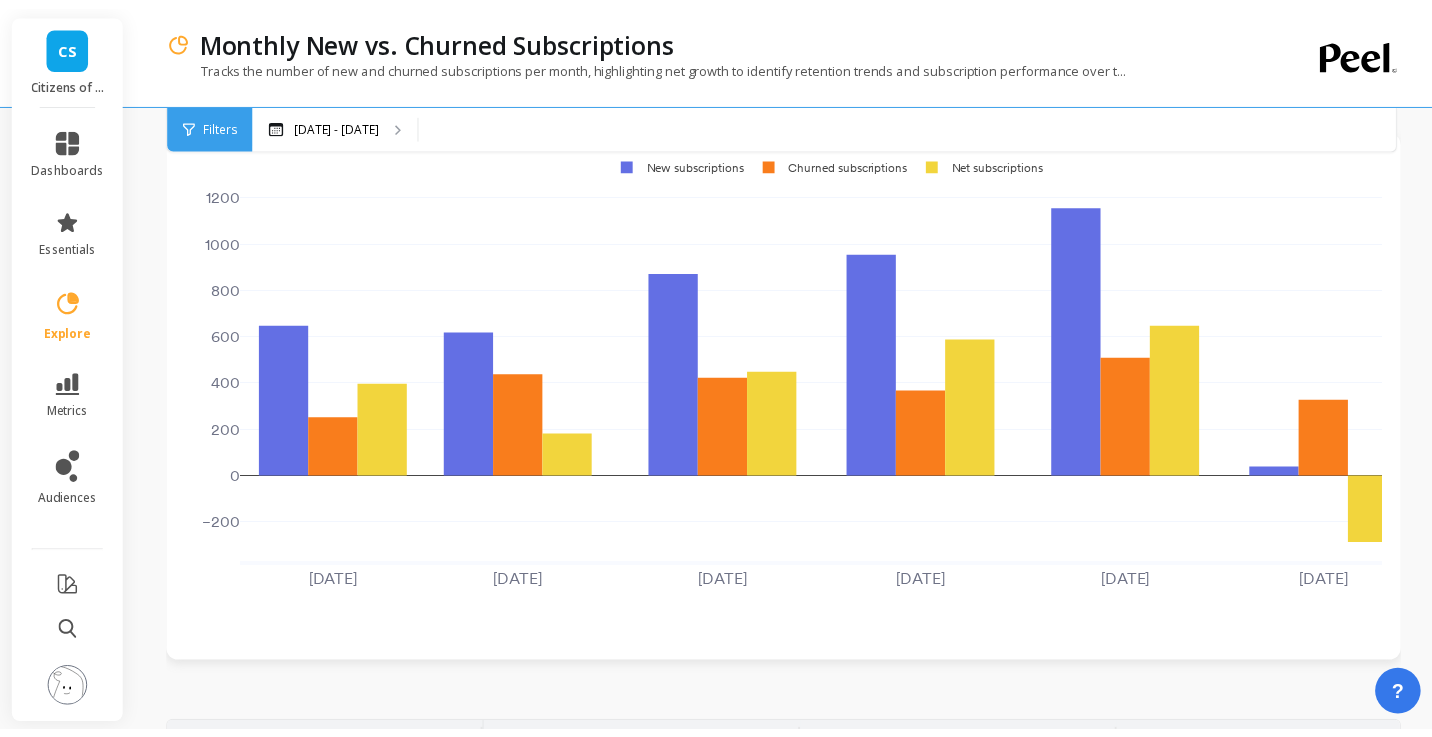 scroll, scrollTop: 3384, scrollLeft: 0, axis: vertical 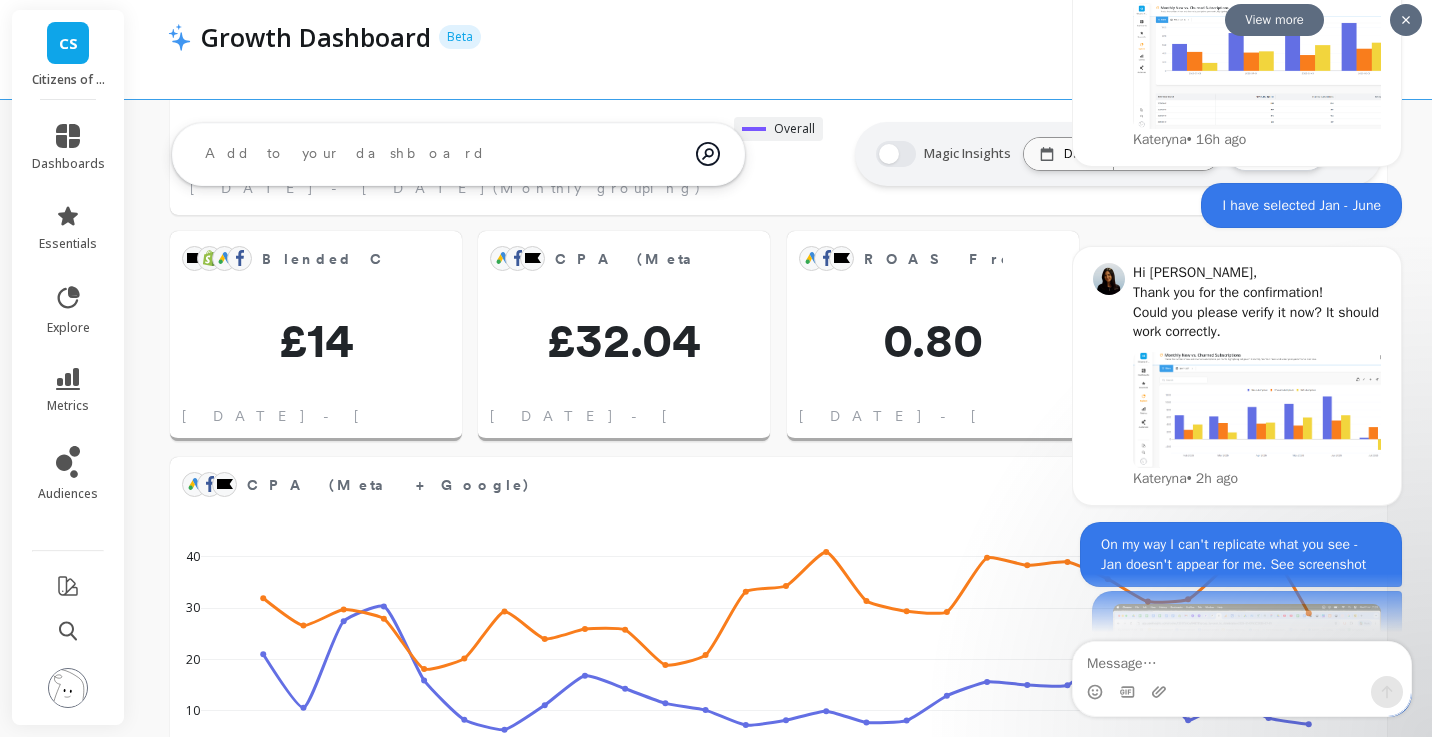 click at bounding box center (1406, 20) 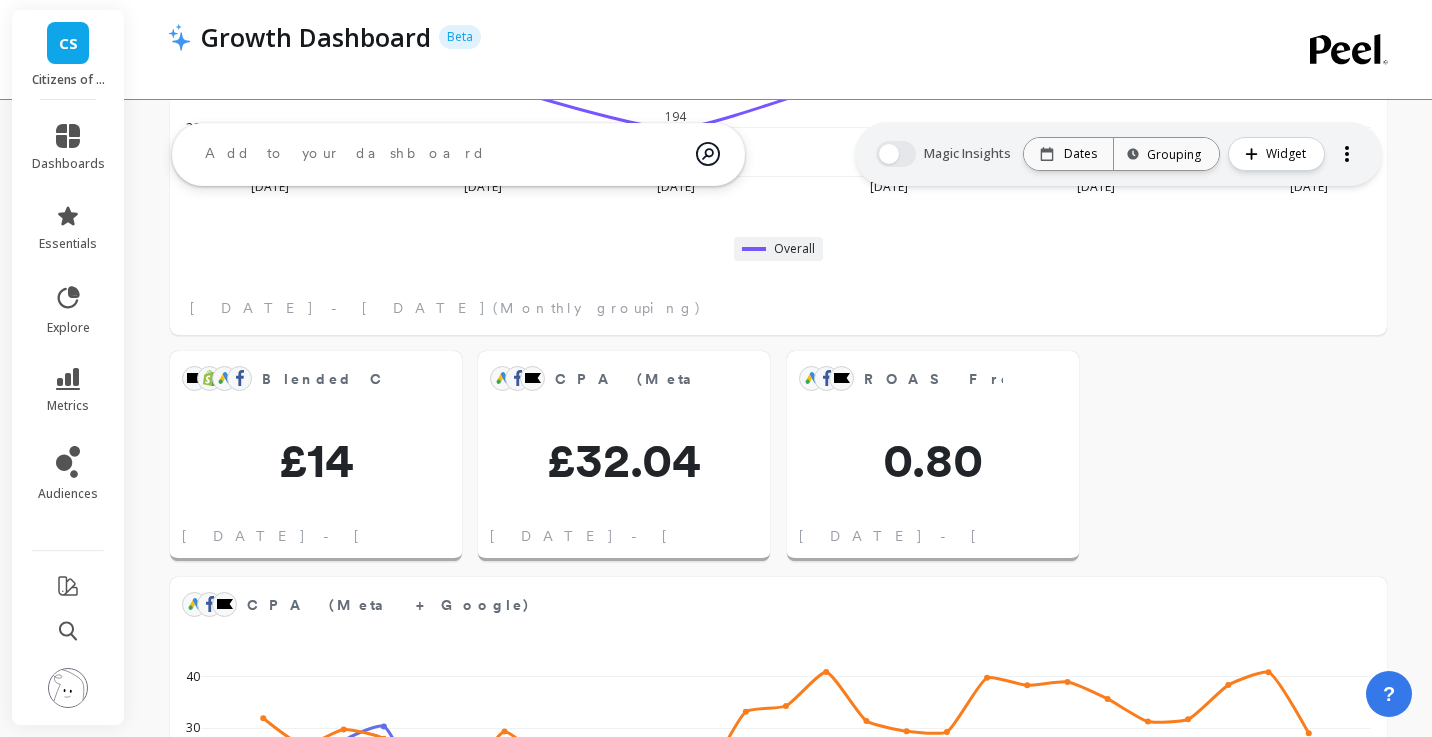 scroll, scrollTop: 1236, scrollLeft: 0, axis: vertical 